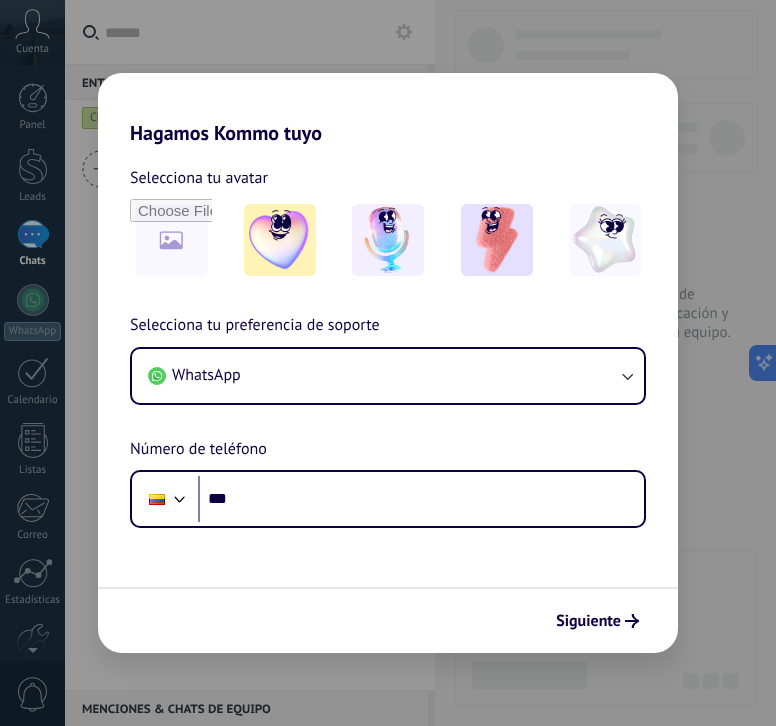 scroll, scrollTop: 0, scrollLeft: 0, axis: both 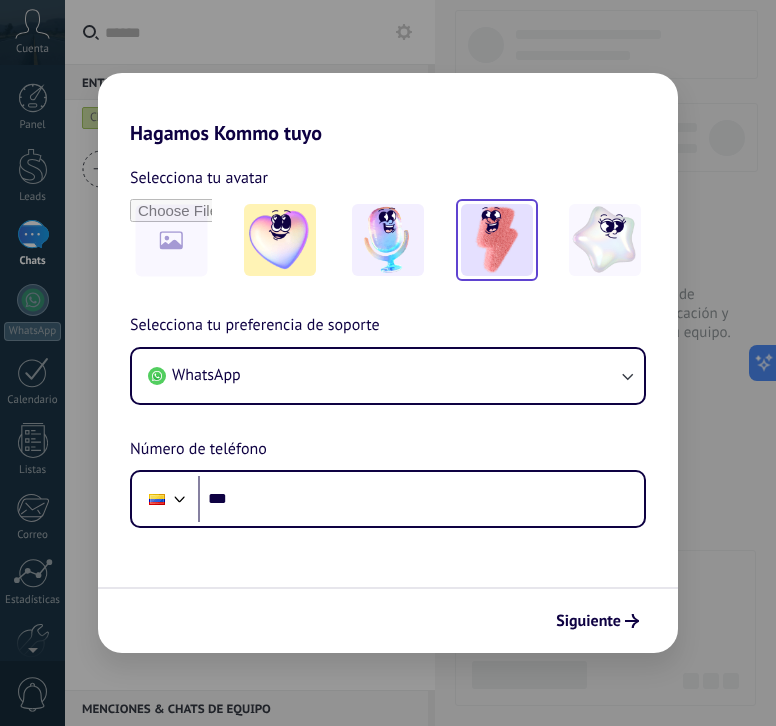 click at bounding box center (497, 240) 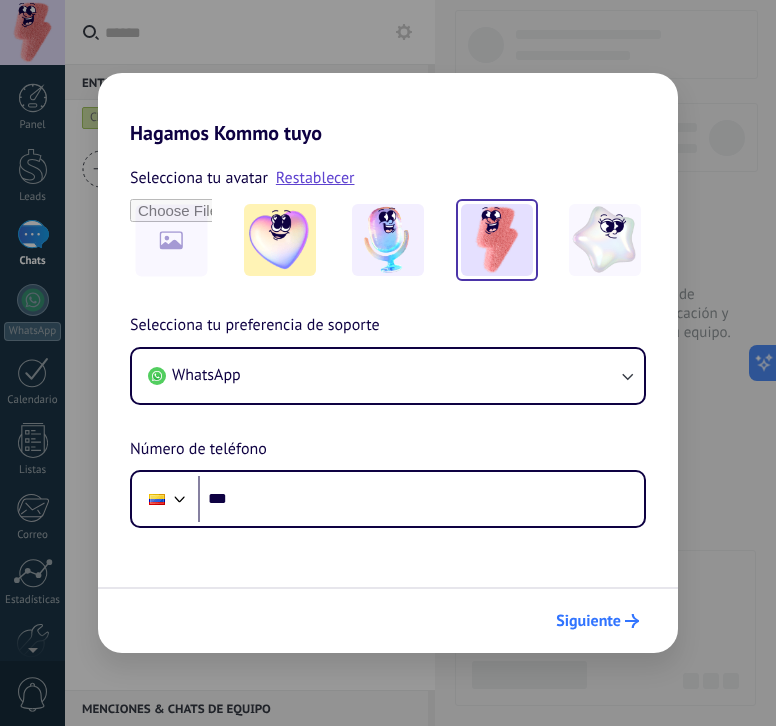 click on "Siguiente" at bounding box center [588, 621] 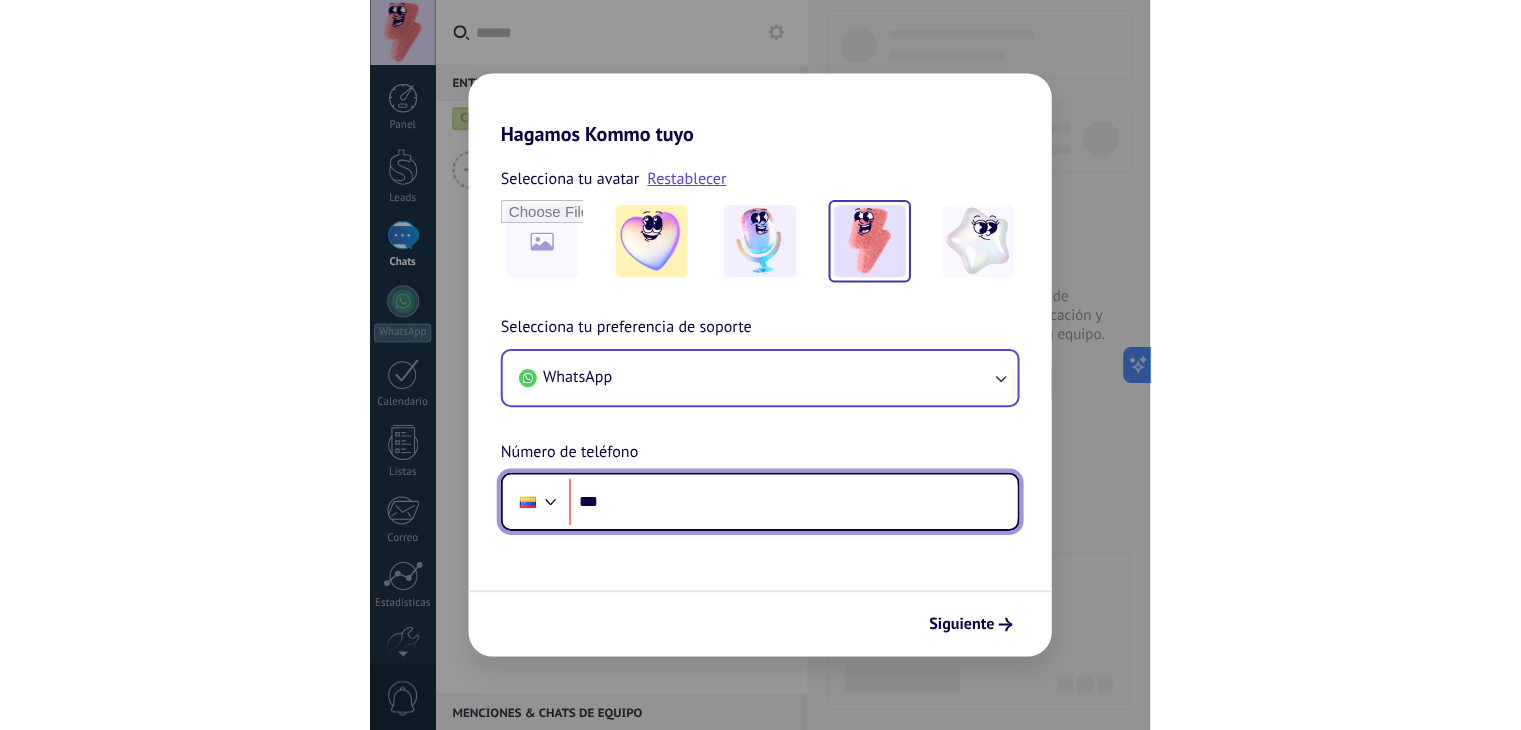 scroll, scrollTop: 0, scrollLeft: 0, axis: both 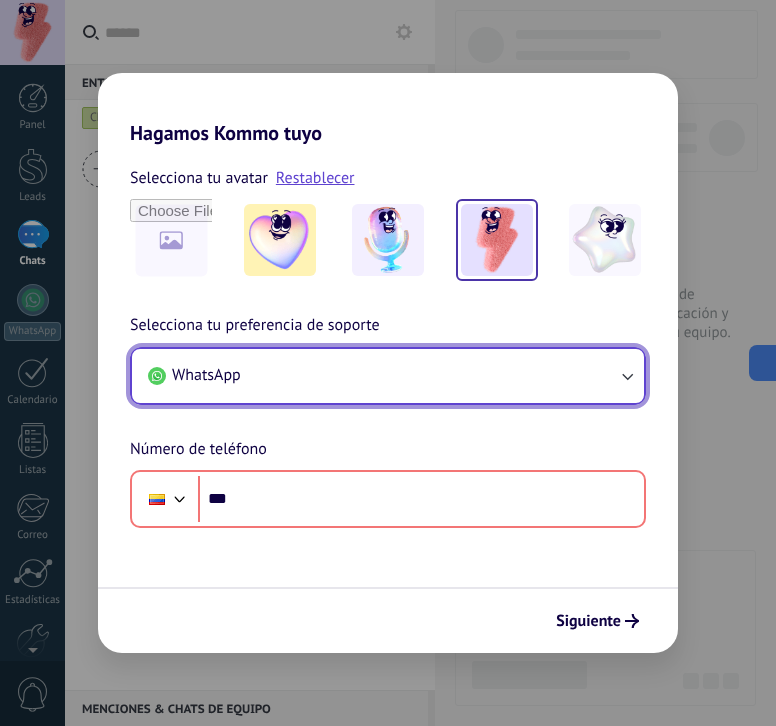 drag, startPoint x: 569, startPoint y: 360, endPoint x: 390, endPoint y: 390, distance: 181.49655 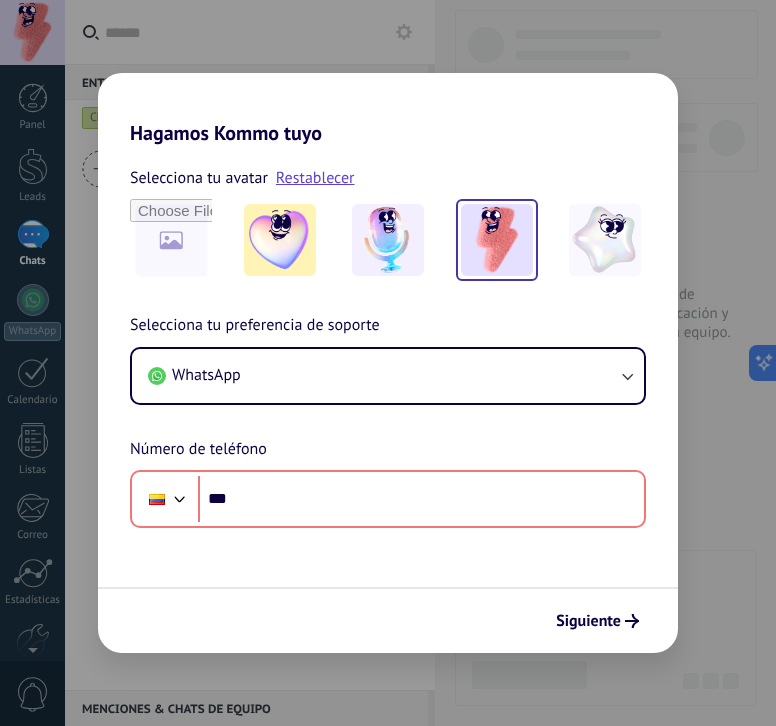 click on "Selecciona tu preferencia de soporte WhatsApp Número de teléfono Phone ***" at bounding box center [388, 420] 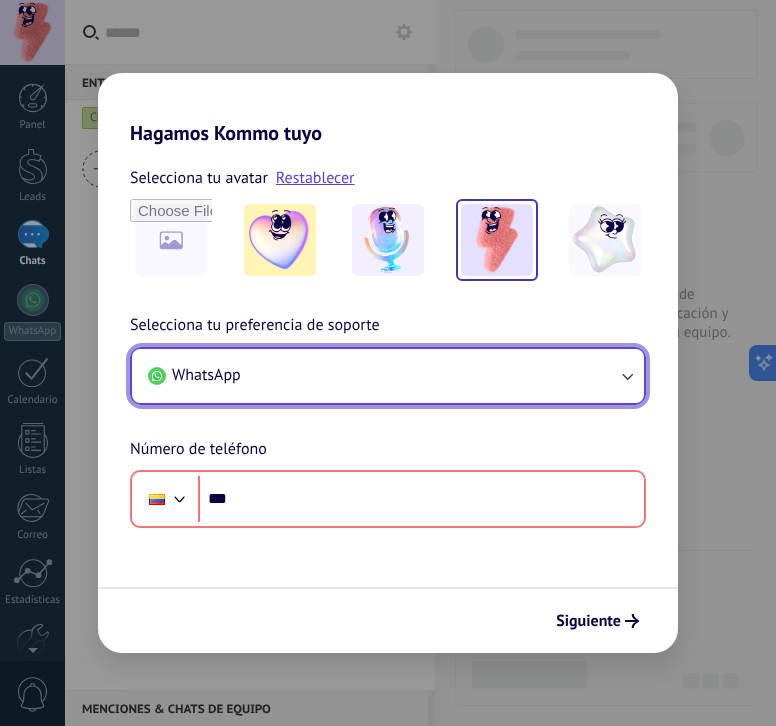 click on "WhatsApp" at bounding box center (388, 376) 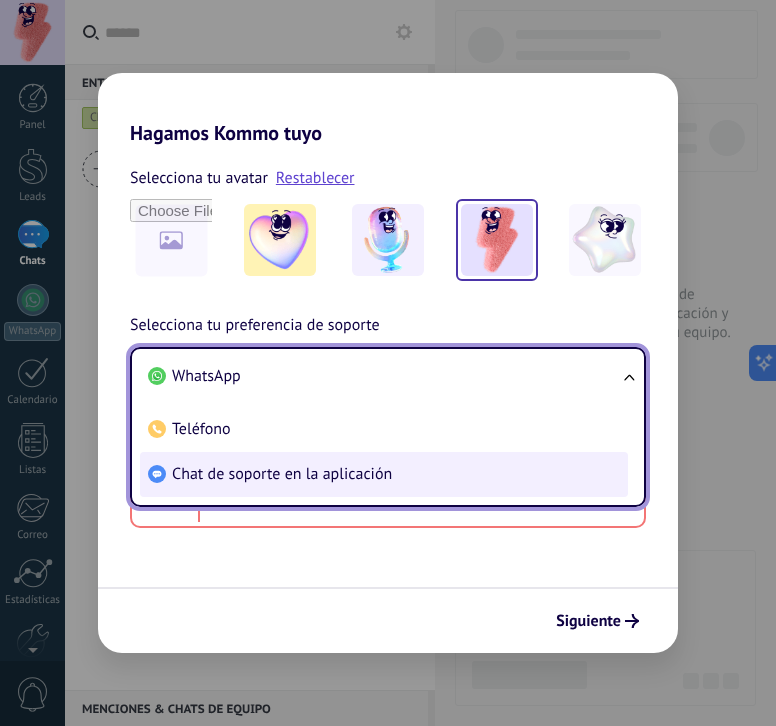 click on "Chat de soporte en la aplicación" at bounding box center (282, 474) 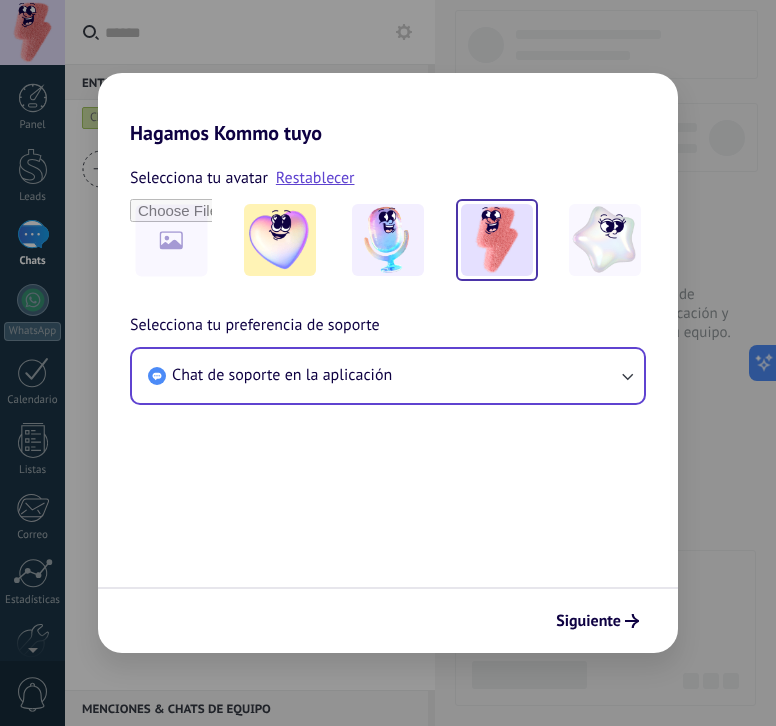 click on "Siguiente" at bounding box center [388, 620] 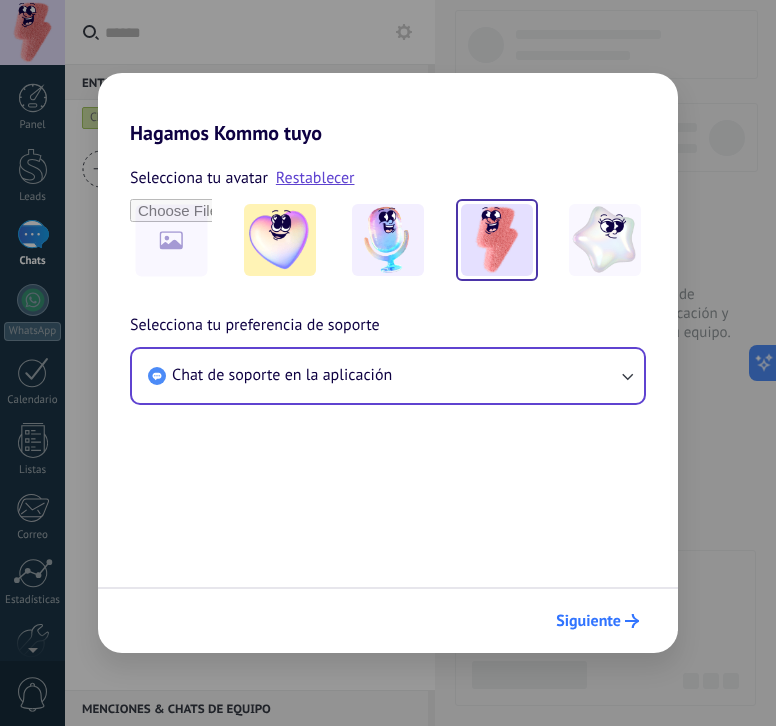 click on "Siguiente" at bounding box center (588, 621) 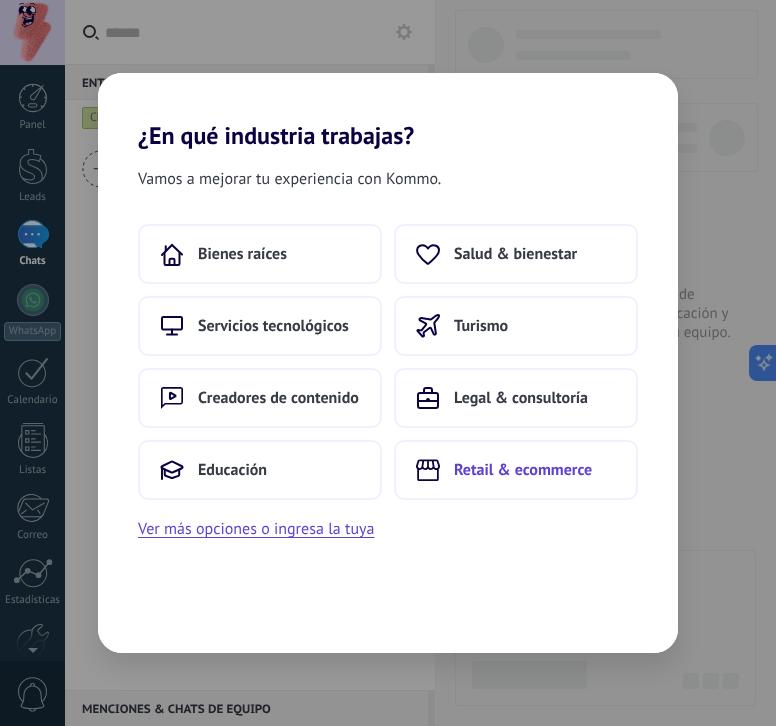 click on "Retail & ecommerce" at bounding box center [523, 470] 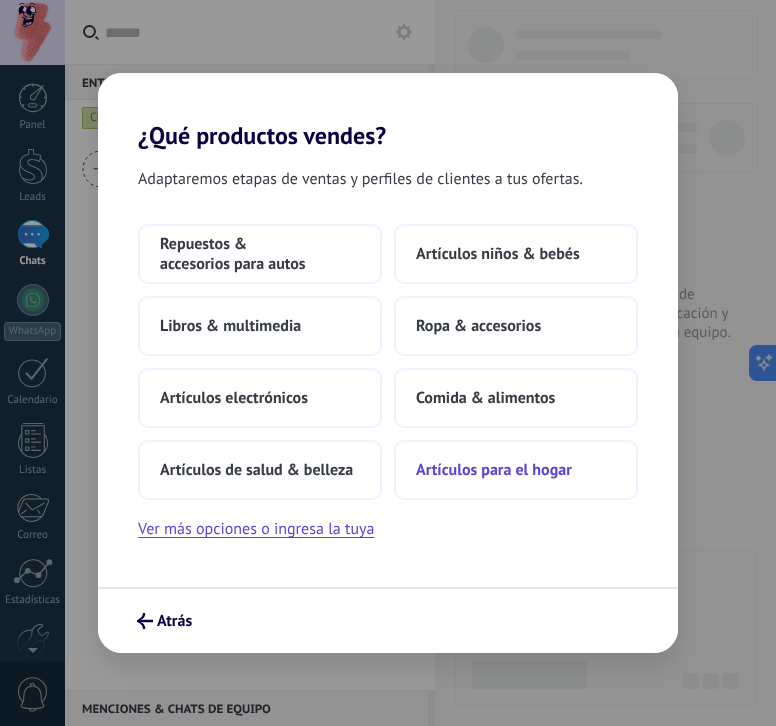 click on "Artículos para el hogar" at bounding box center [516, 470] 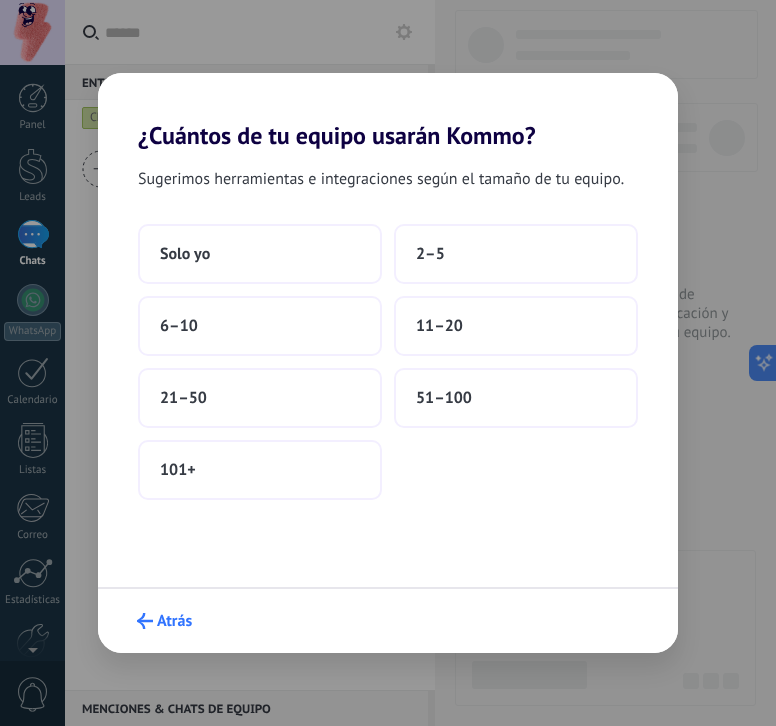 click on "Atrás" at bounding box center (174, 621) 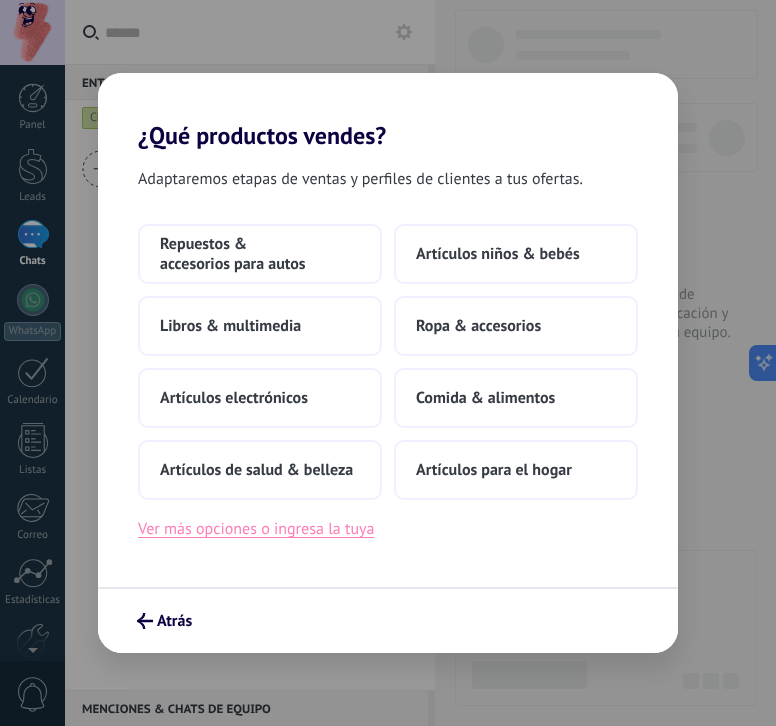 click on "Ver más opciones o ingresa la tuya" at bounding box center (256, 529) 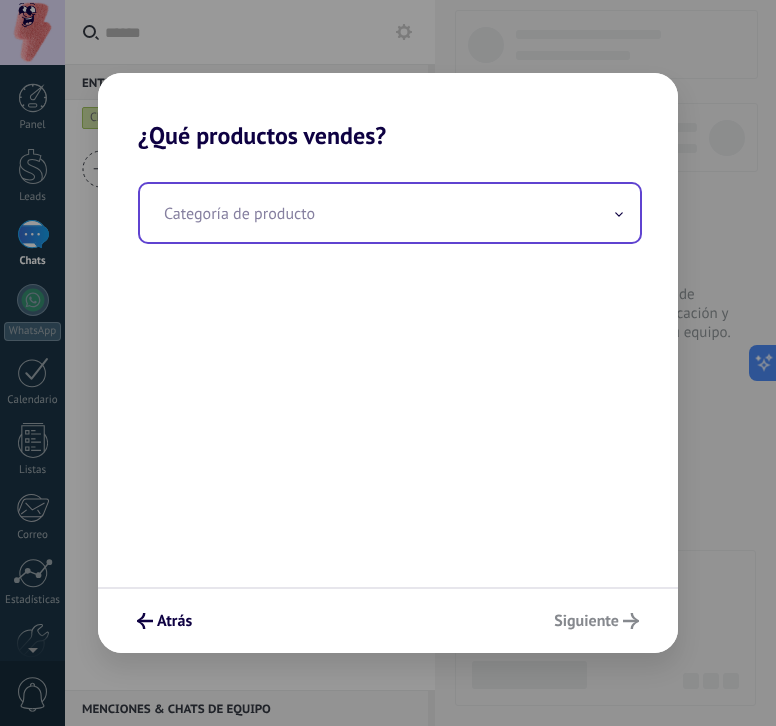 click at bounding box center (390, 213) 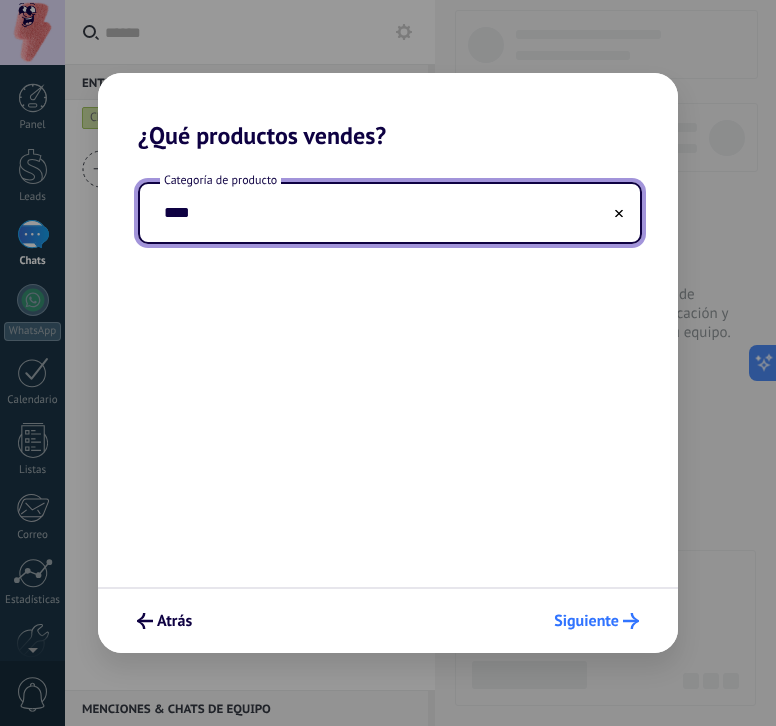 type on "****" 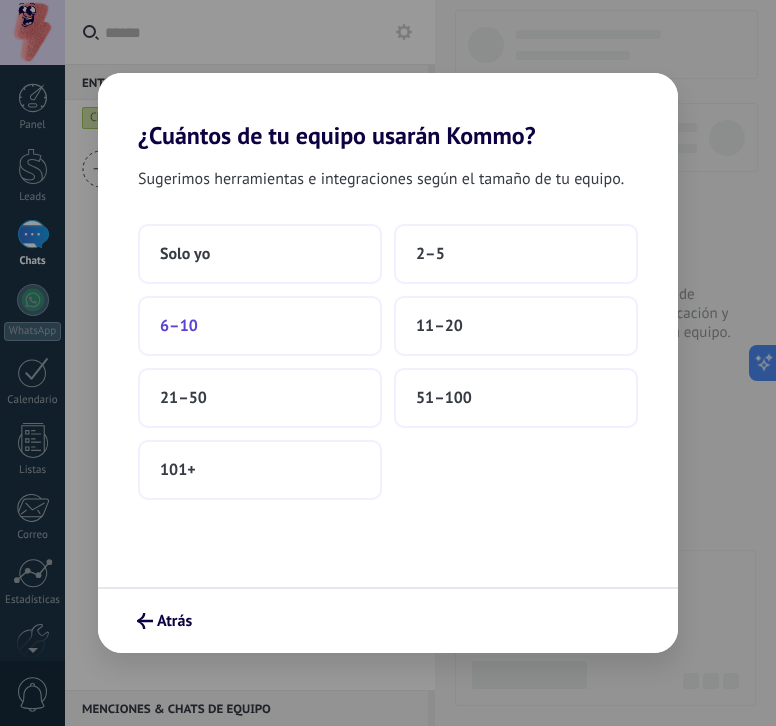 click on "6–10" at bounding box center (260, 326) 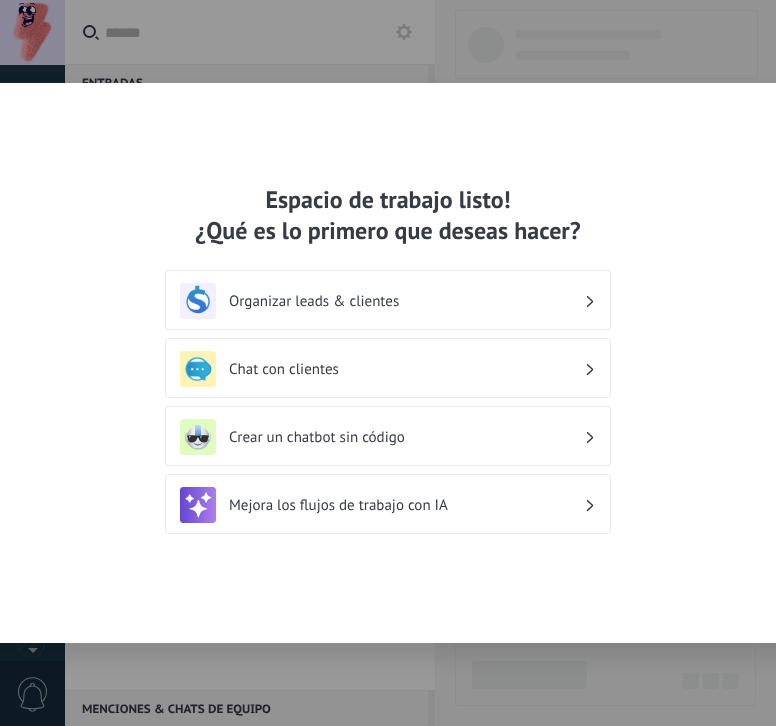 click on "Espacio de trabajo listo!   ¿Qué es lo primero que deseas hacer? Organizar leads & clientes Chat con clientes Crear un chatbot sin código Mejora los flujos de trabajo con IA" at bounding box center [388, 363] 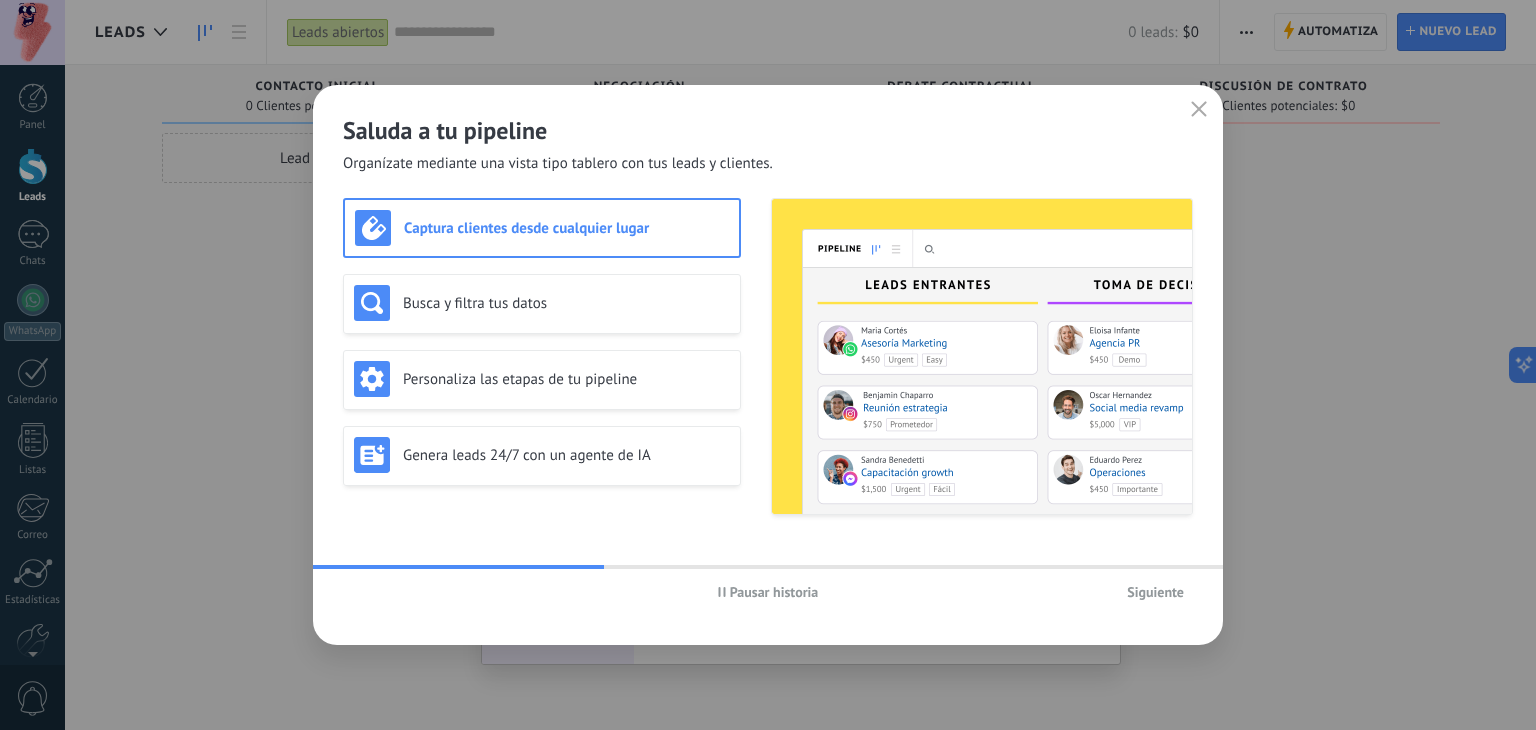 click 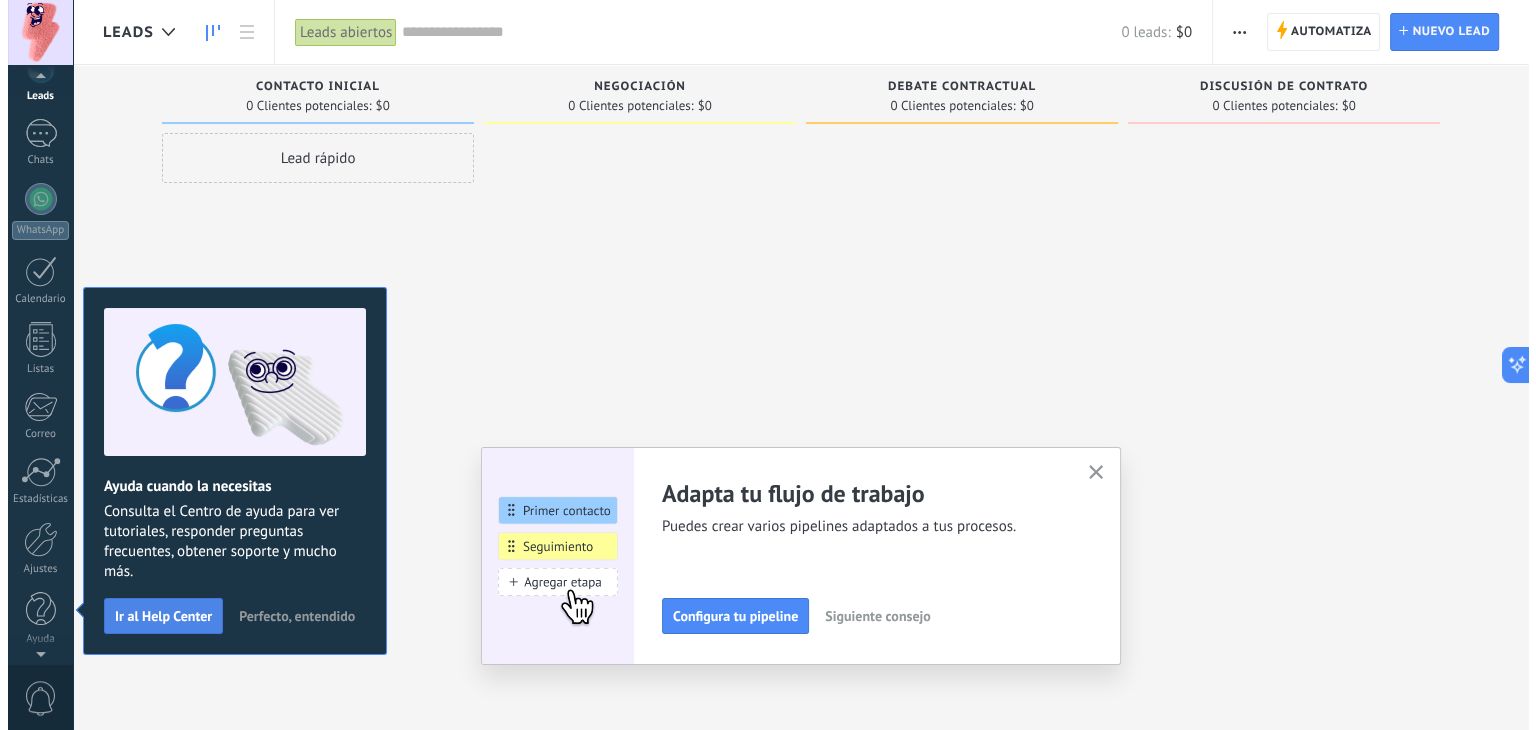 scroll, scrollTop: 0, scrollLeft: 0, axis: both 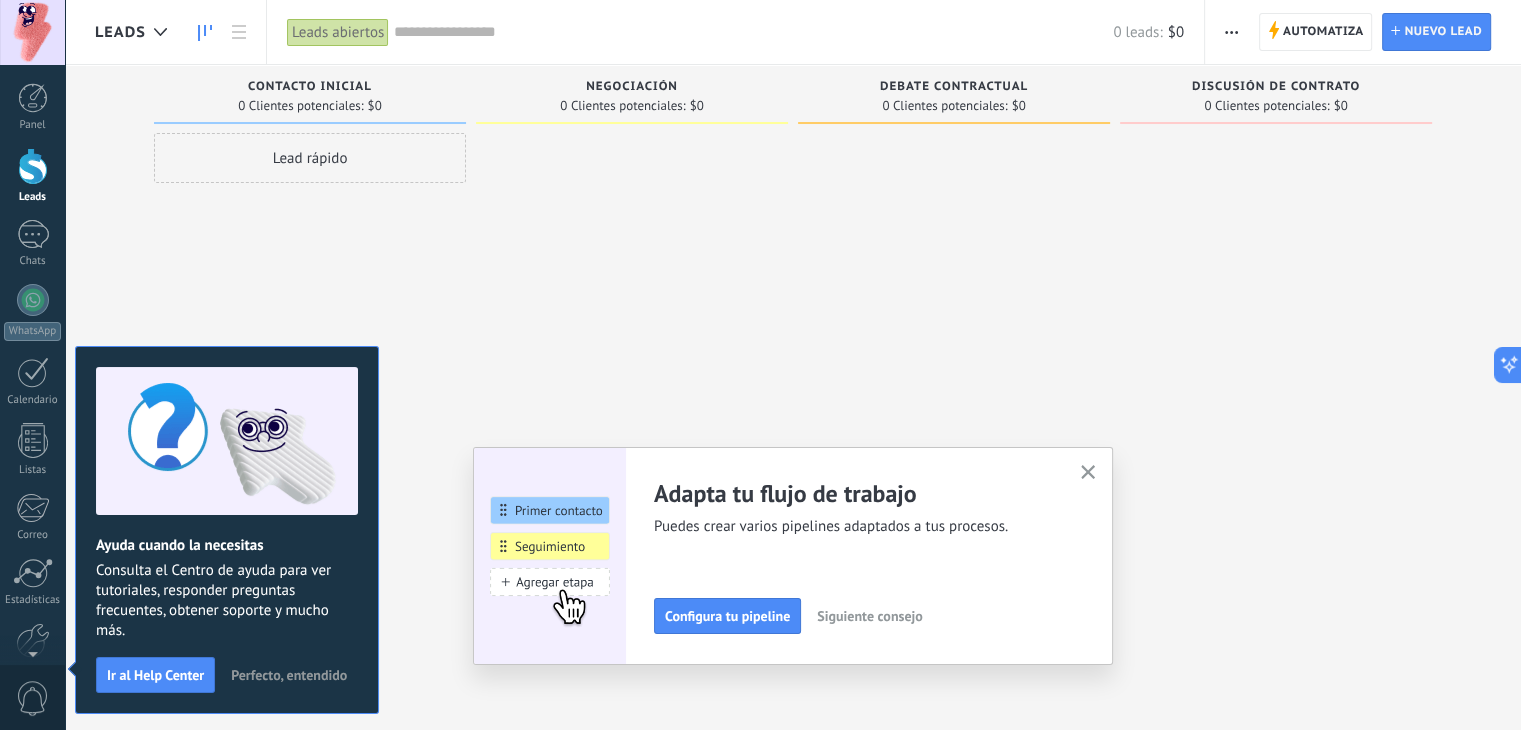 click at bounding box center [632, 367] 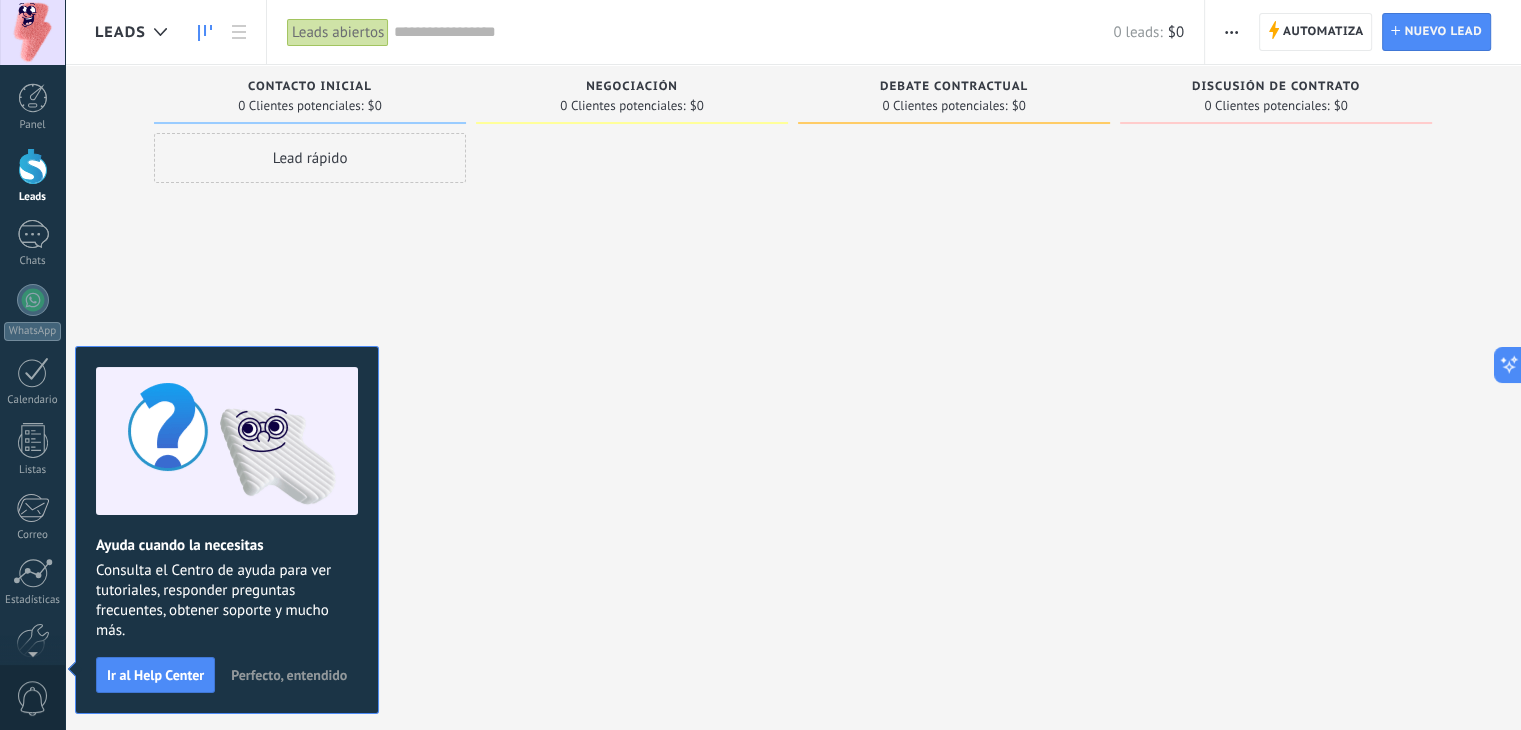 click on "Perfecto, entendido" at bounding box center [289, 675] 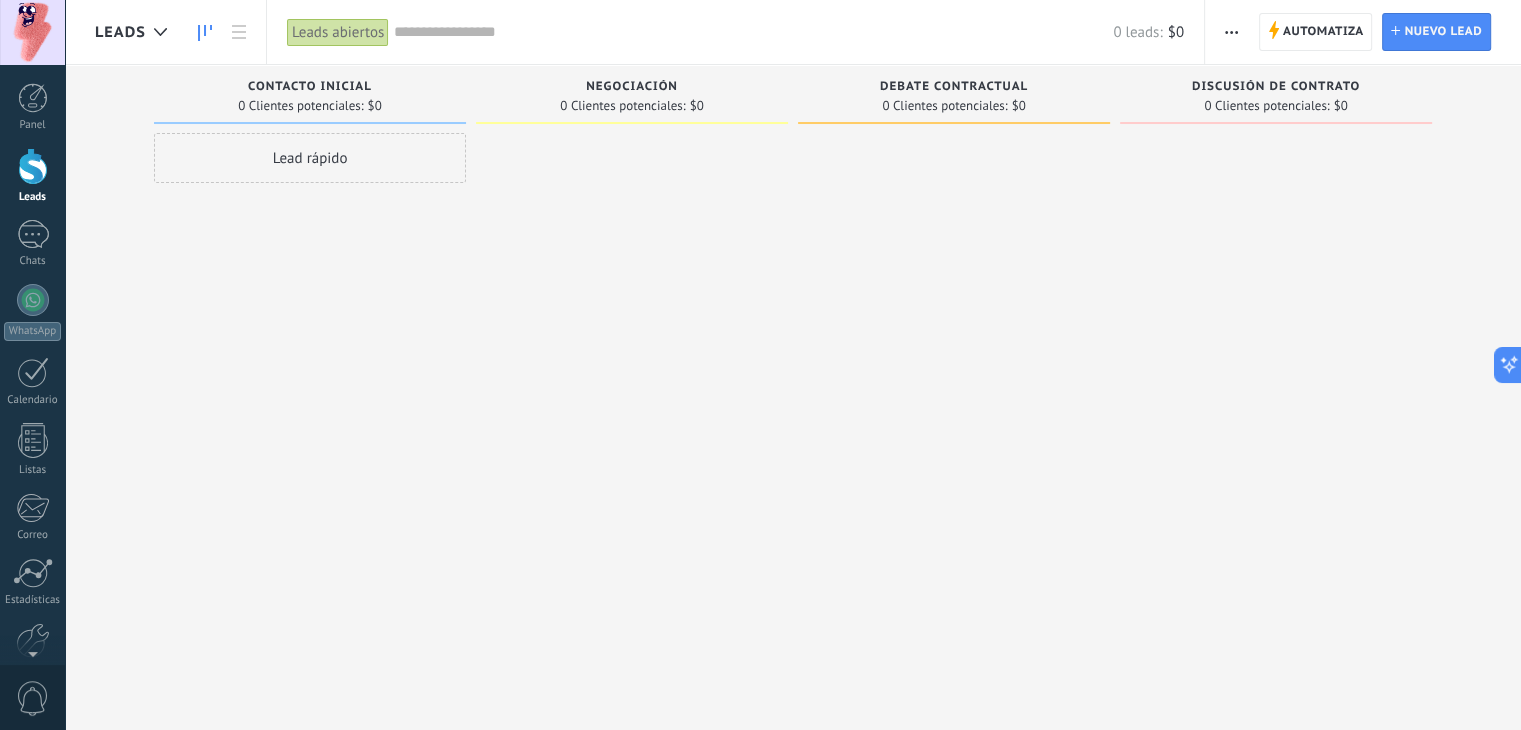 click at bounding box center [32, 32] 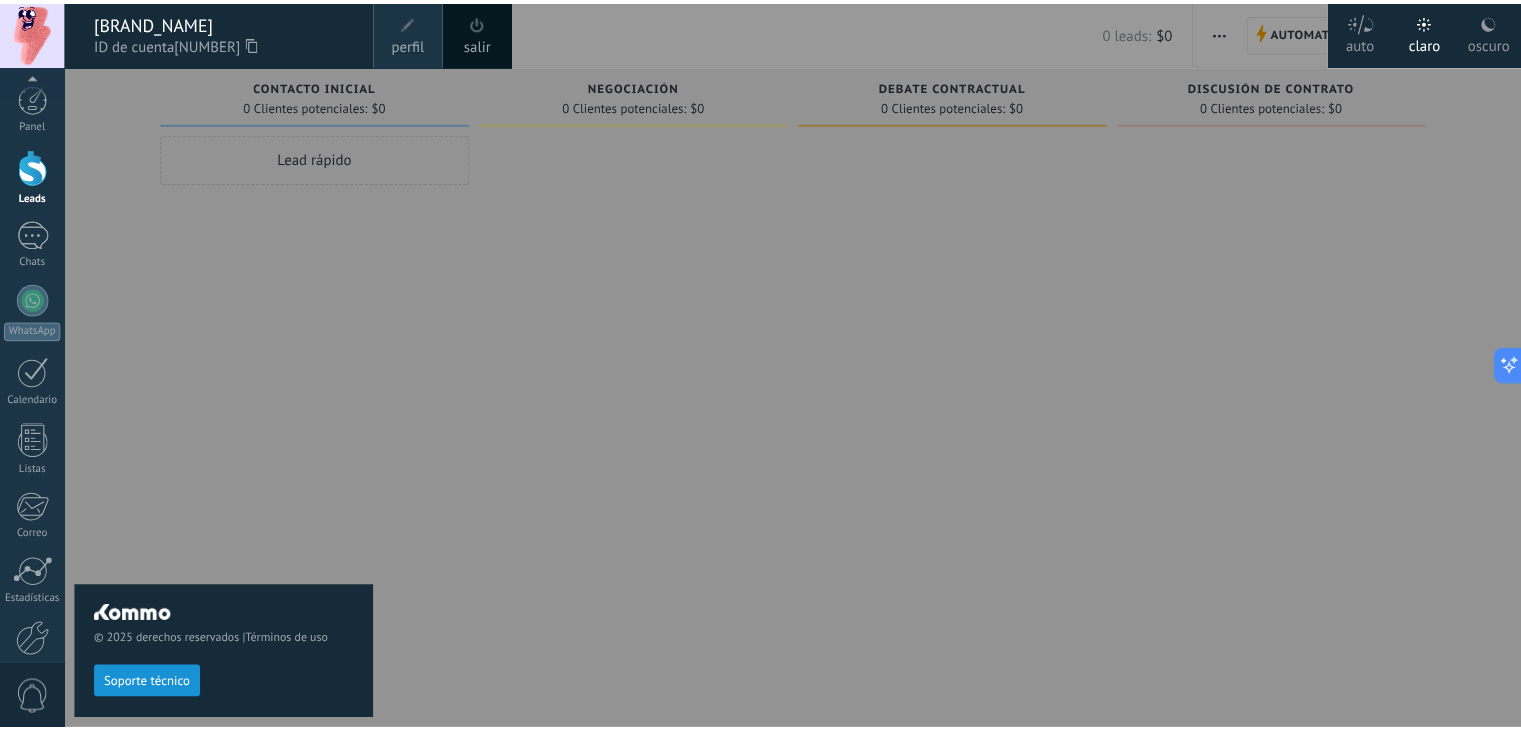 scroll, scrollTop: 101, scrollLeft: 0, axis: vertical 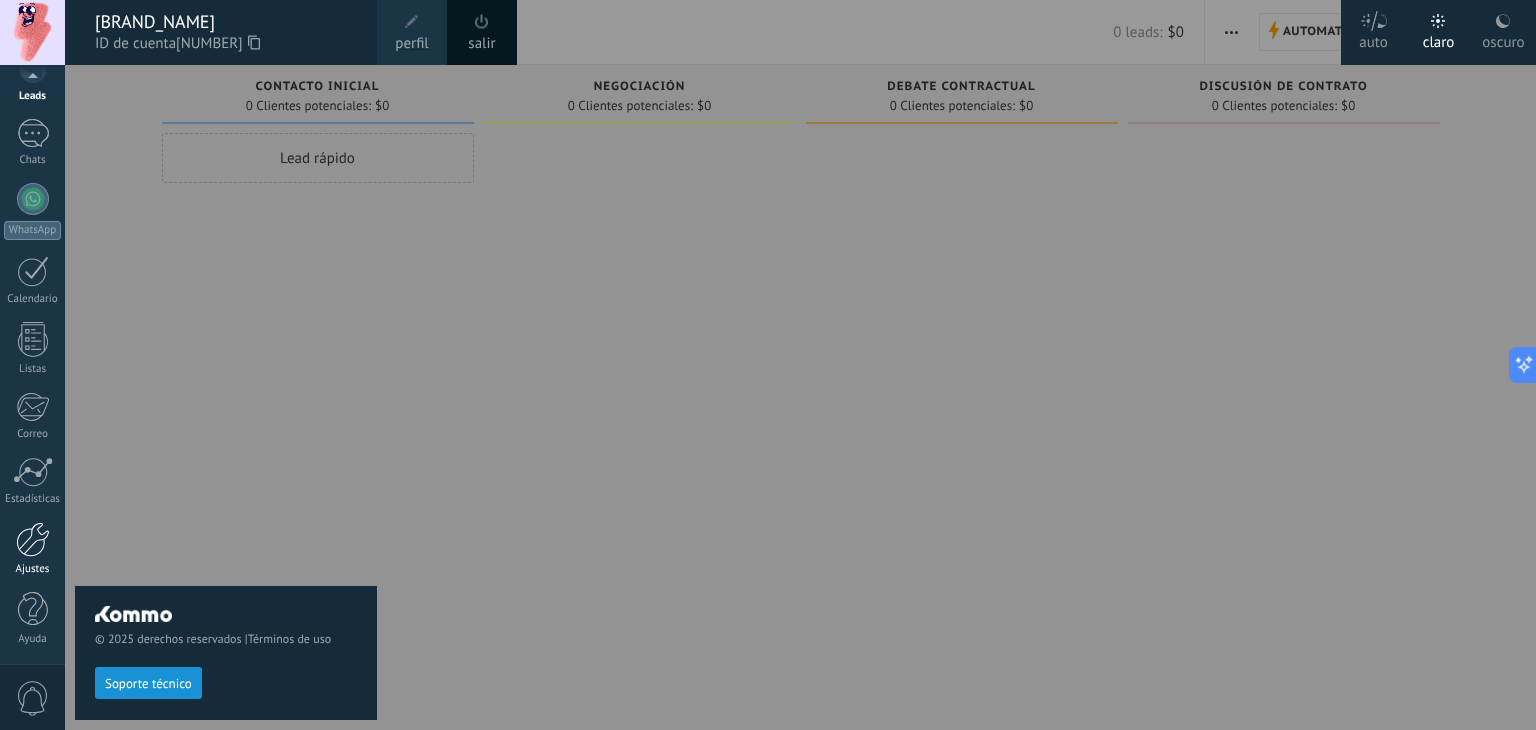 click at bounding box center [33, 539] 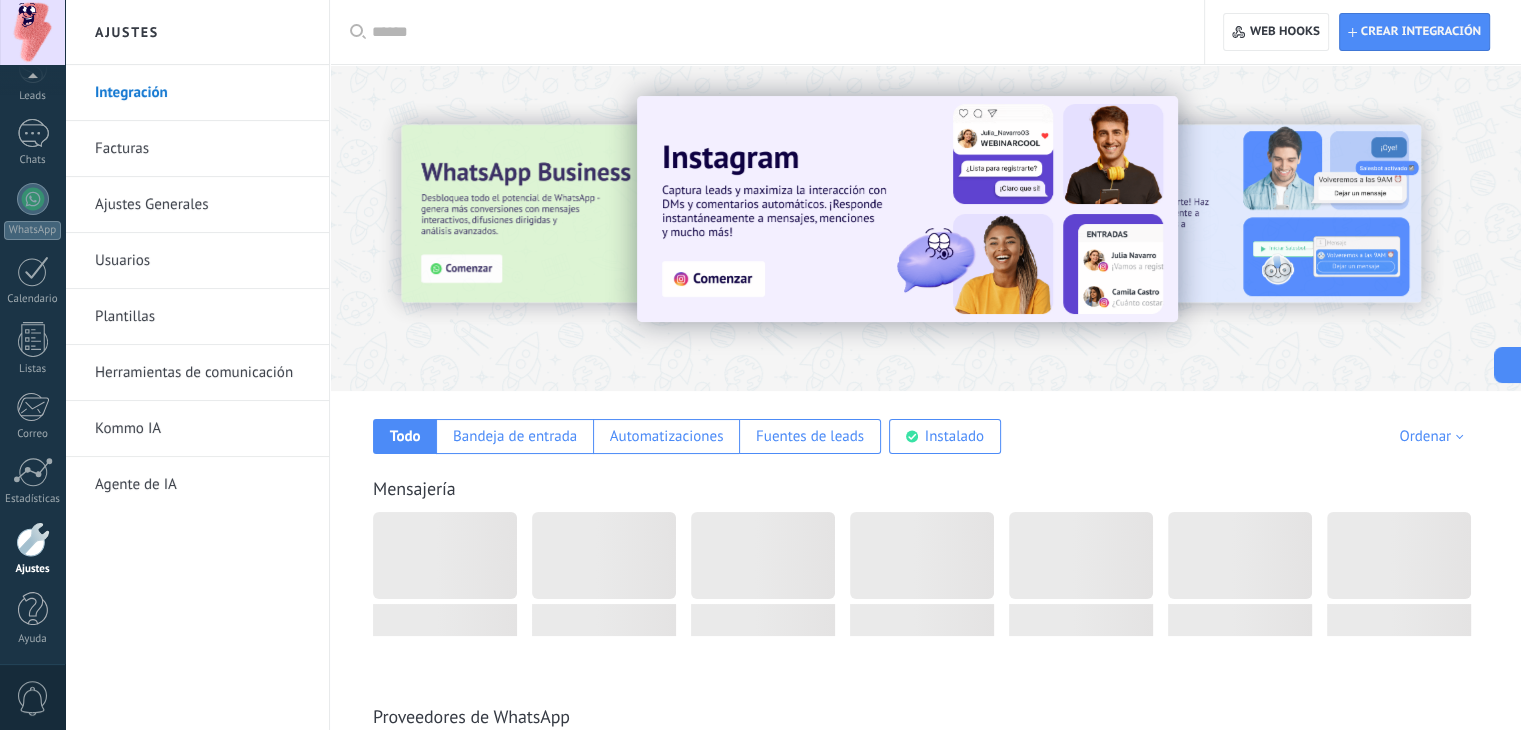 click on "Usuarios" at bounding box center (202, 261) 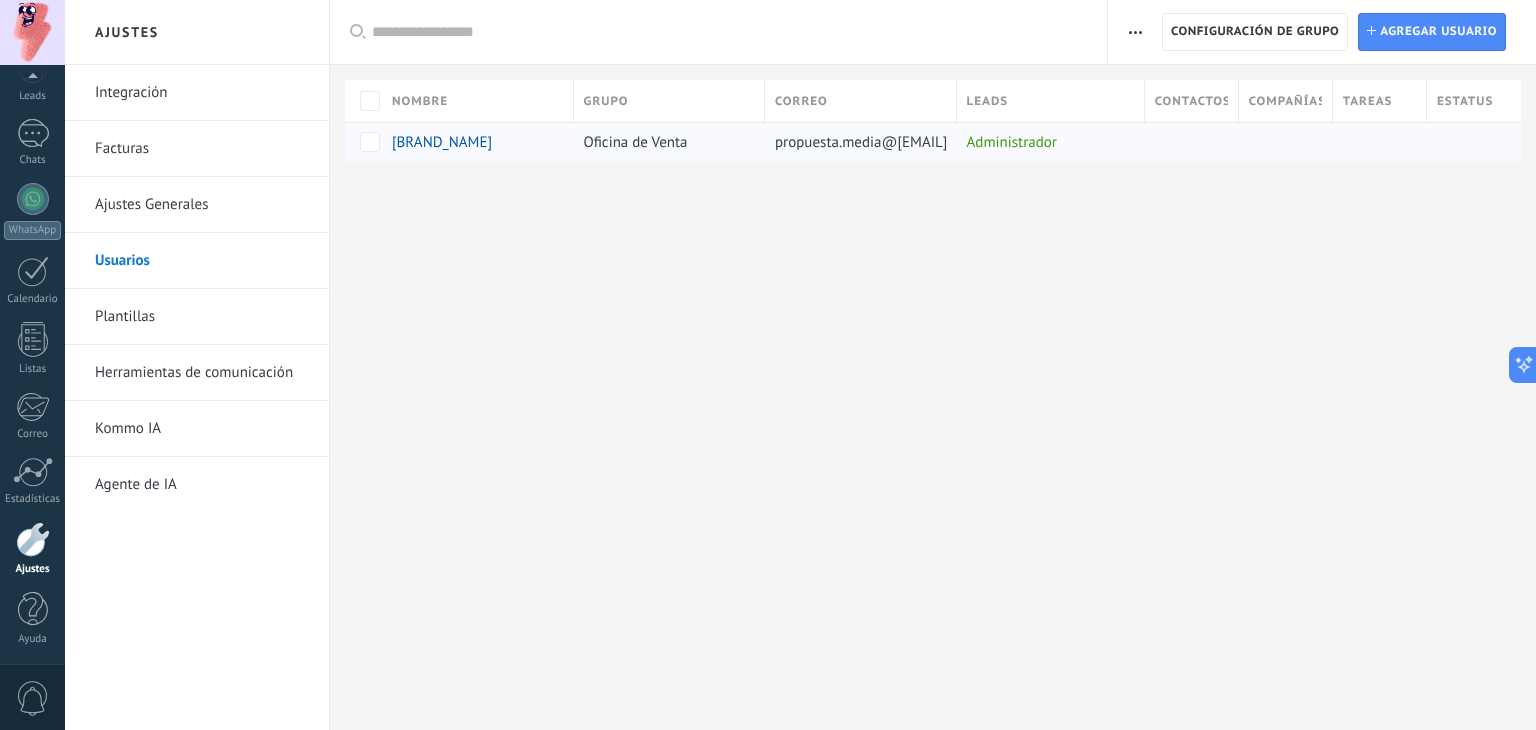 click on "propuesta.media@[EMAIL]" at bounding box center (861, 142) 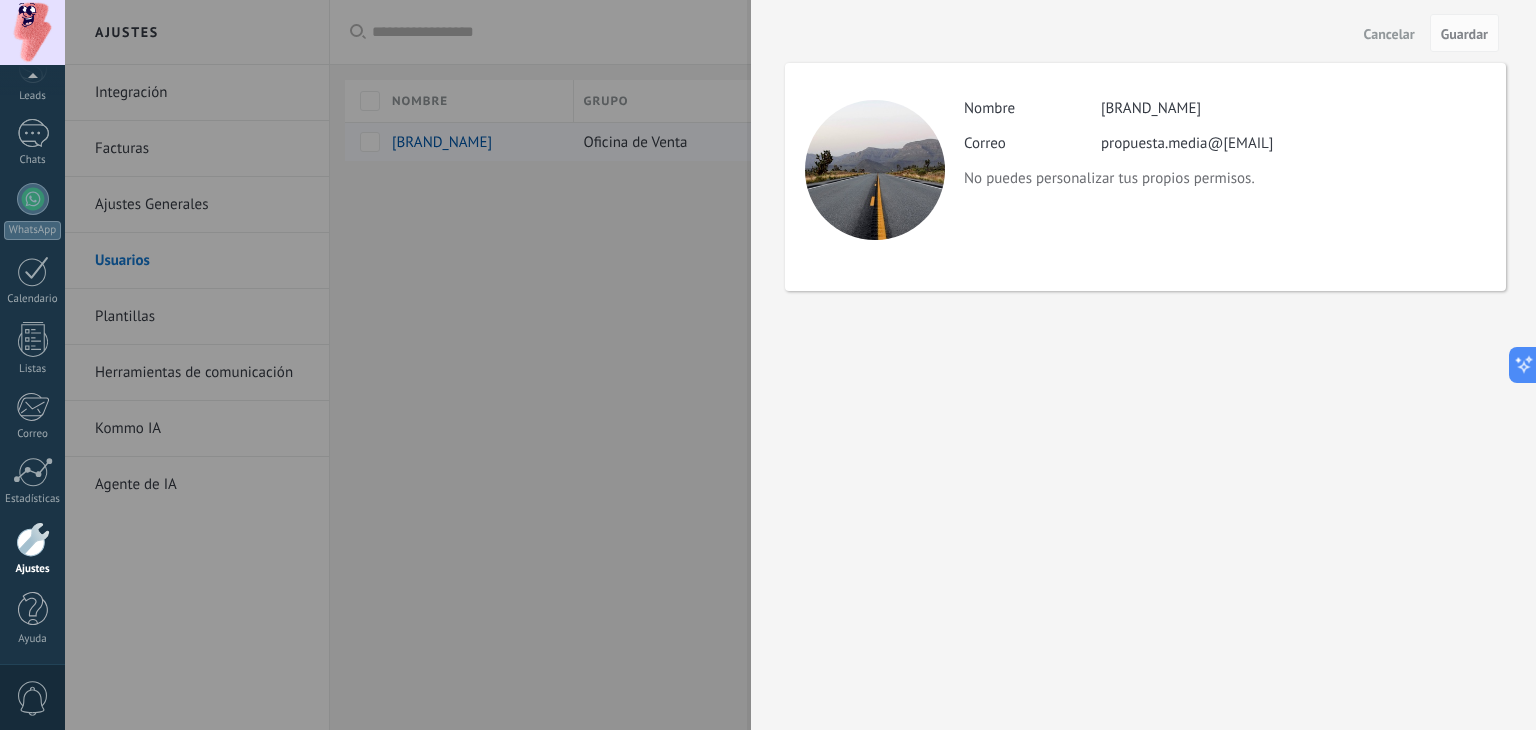 click on ".abccls-1,.abccls-2{fill-rule:evenodd}.abccls-2{fill:#fff} .abfcls-1{fill:none}.abfcls-2{fill:#fff} .abncls-1{isolation:isolate}.abncls-2{opacity:.06}.abncls-2,.abncls-3,.abncls-6{mix-blend-mode:multiply}.abncls-3{opacity:.15}.abncls-4,.abncls-8{fill:#fff}.abncls-5{fill:url(#abnlinear-gradient)}.abncls-6{opacity:.04}.abncls-7{fill:url(#abnlinear-gradient-2)}.abncls-8{fill-rule:evenodd} .abqst0{fill:#ffa200} .abwcls-1{fill:#252525} .cls-1{isolation:isolate} .acicls-1{fill:none} .aclcls-1{fill:#232323} .acnst0{display:none} .addcls-1,.addcls-2{fill:none;stroke-miterlimit:10}.addcls-1{stroke:#dfe0e5}.addcls-2{stroke:#a1a7ab} .adecls-1,.adecls-2{fill:none;stroke-miterlimit:10}.adecls-1{stroke:#dfe0e5}.adecls-2{stroke:#a1a7ab} .adqcls-1{fill:#8591a5;fill-rule:evenodd} .aeccls-1{fill:#5c9f37} .aeecls-1{fill:#f86161} .aejcls-1{fill:#8591a5;fill-rule:evenodd} .aekcls-1{fill-rule:evenodd} .aelcls-1{fill-rule:evenodd;fill:currentColor} .aemcls-1{fill-rule:evenodd;fill:currentColor} .aencls-2{fill:#f86161;opacity:.3}" at bounding box center (768, 365) 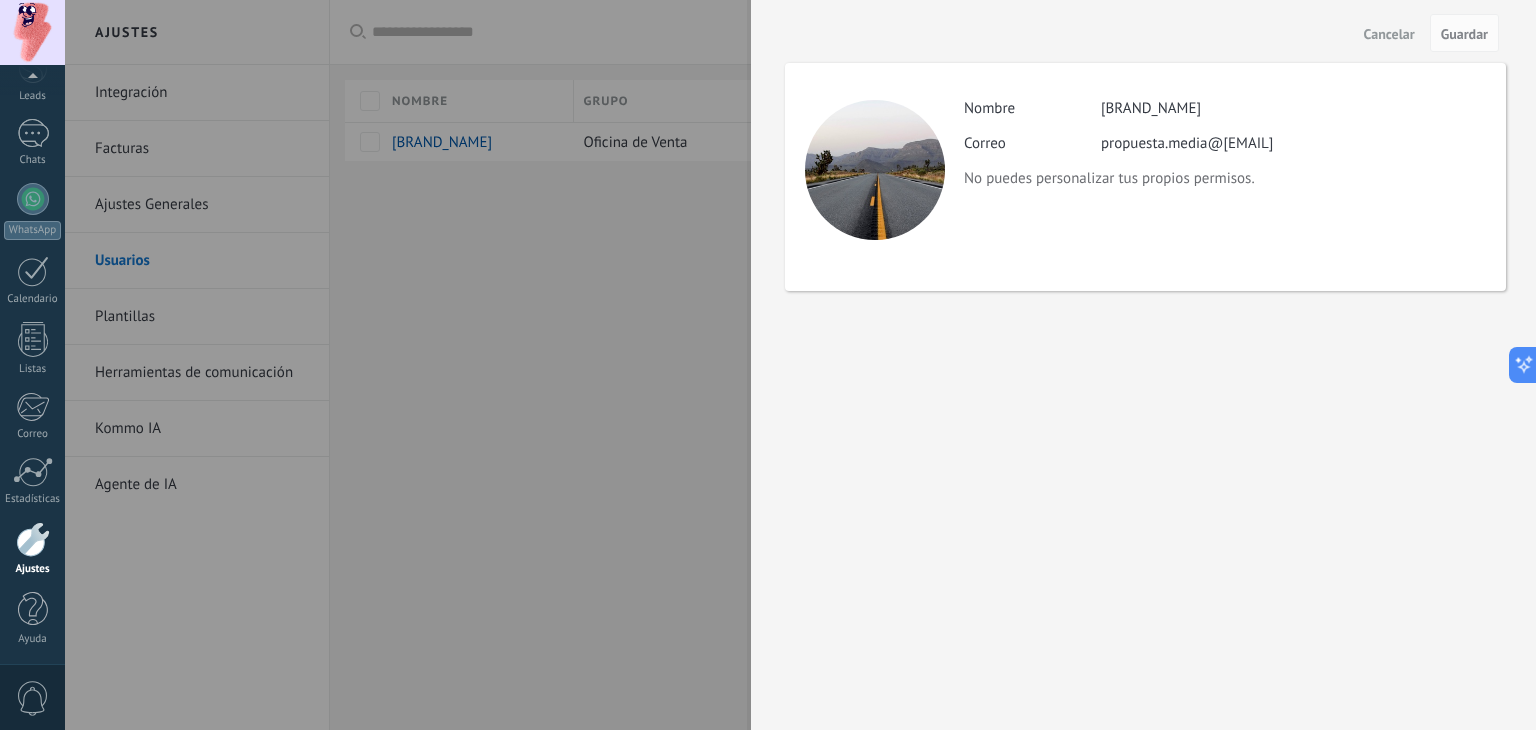 click on "propuesta.media@[EMAIL]" at bounding box center (1187, 143) 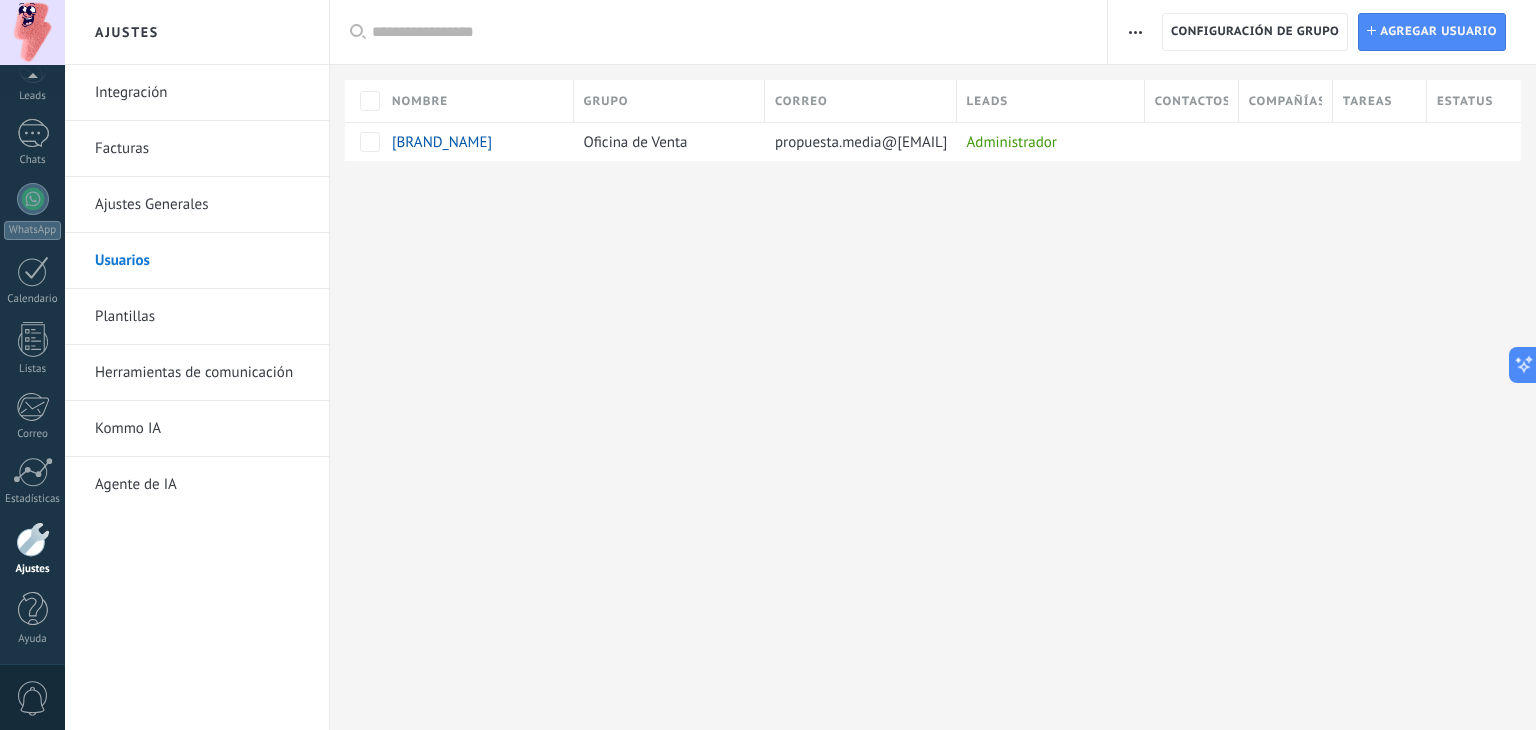 click on "Herramientas de comunicación" at bounding box center (202, 373) 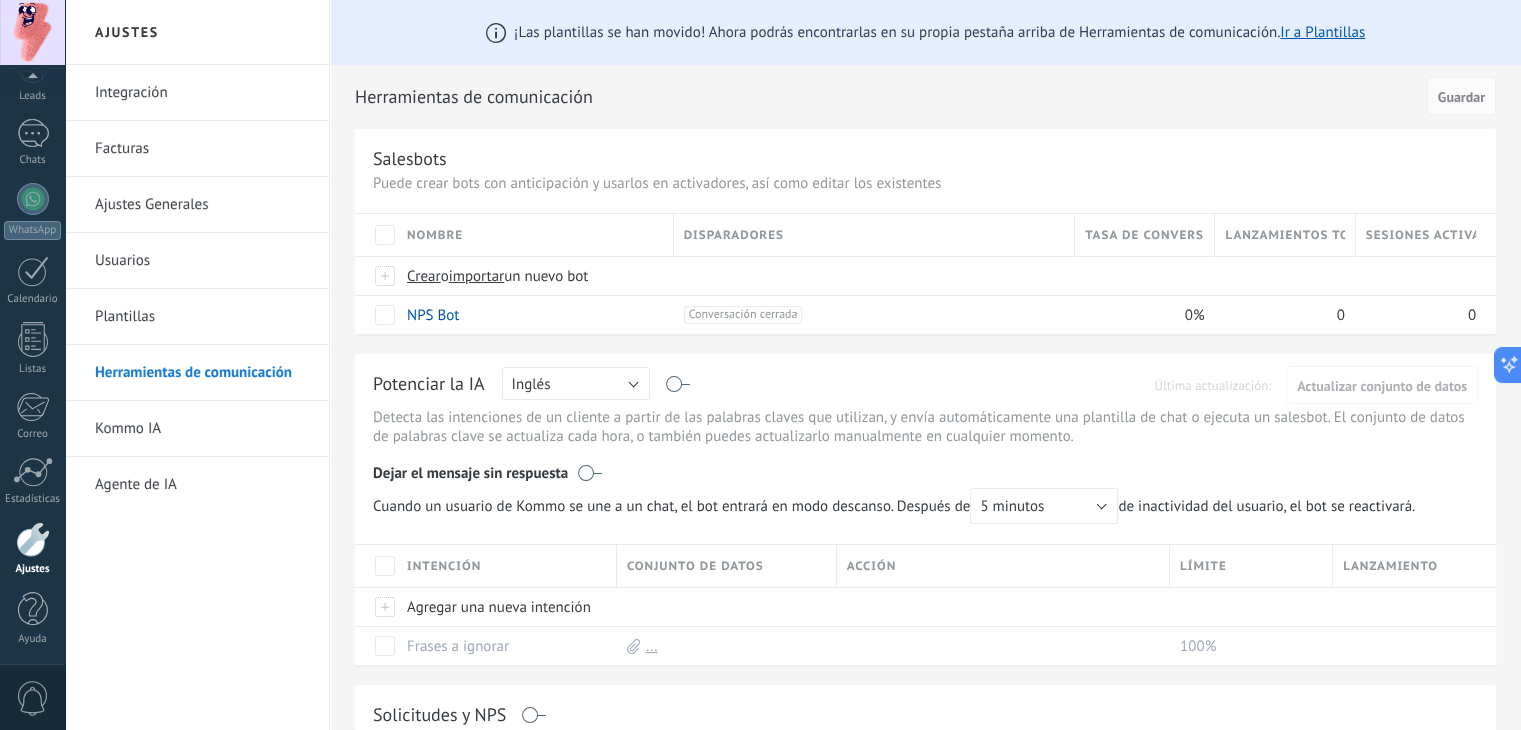 click on "Ajustes Generales" at bounding box center (202, 205) 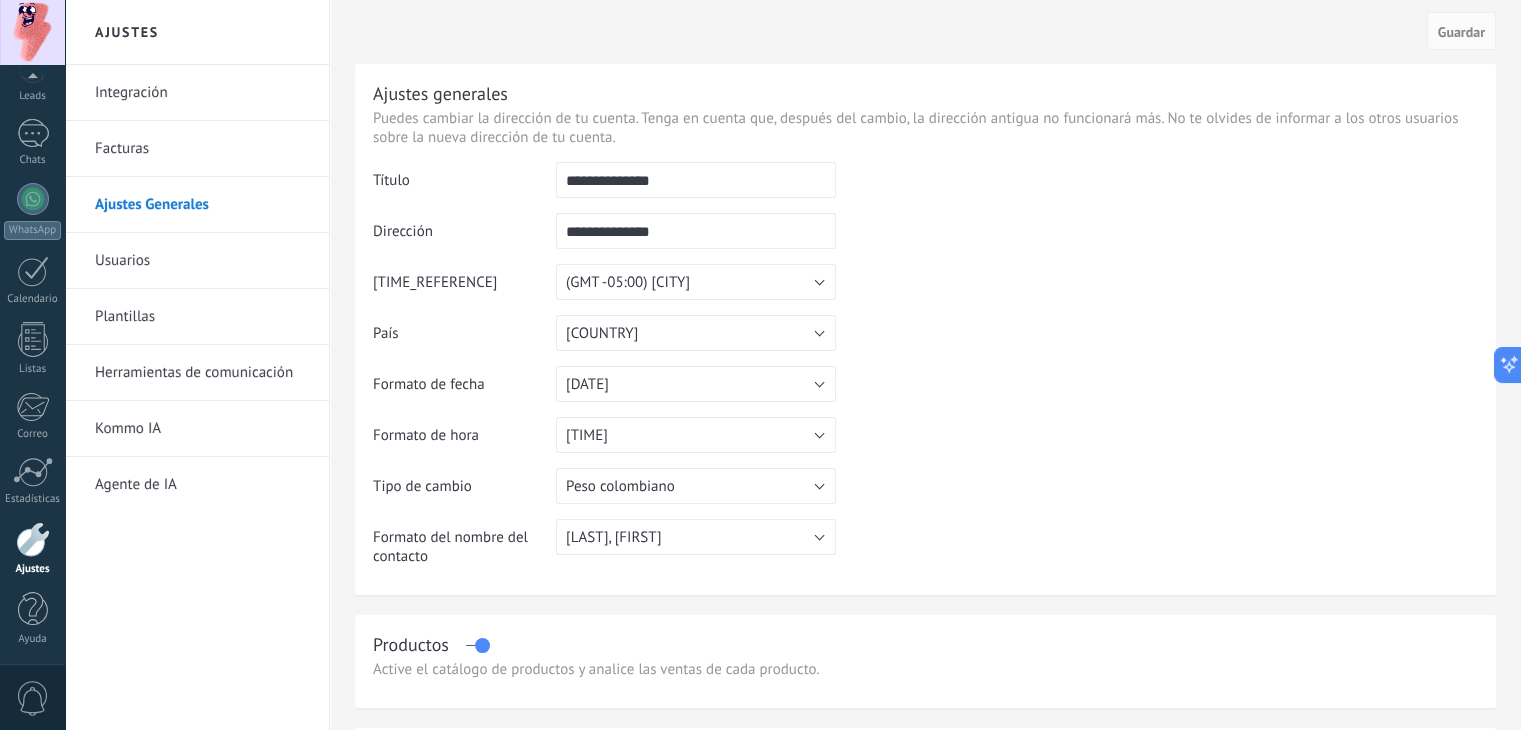 click on "Integración" at bounding box center [202, 93] 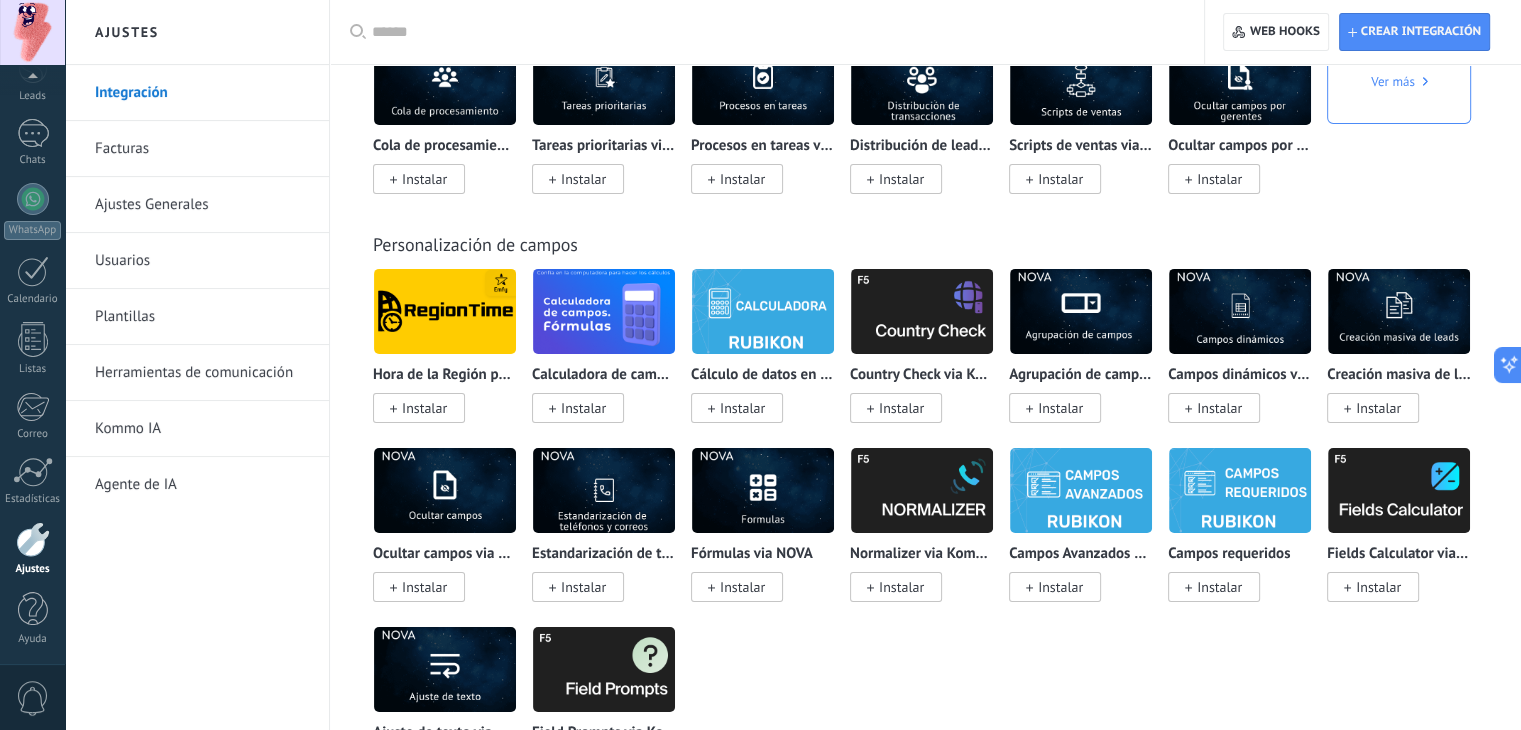 scroll, scrollTop: 7176, scrollLeft: 0, axis: vertical 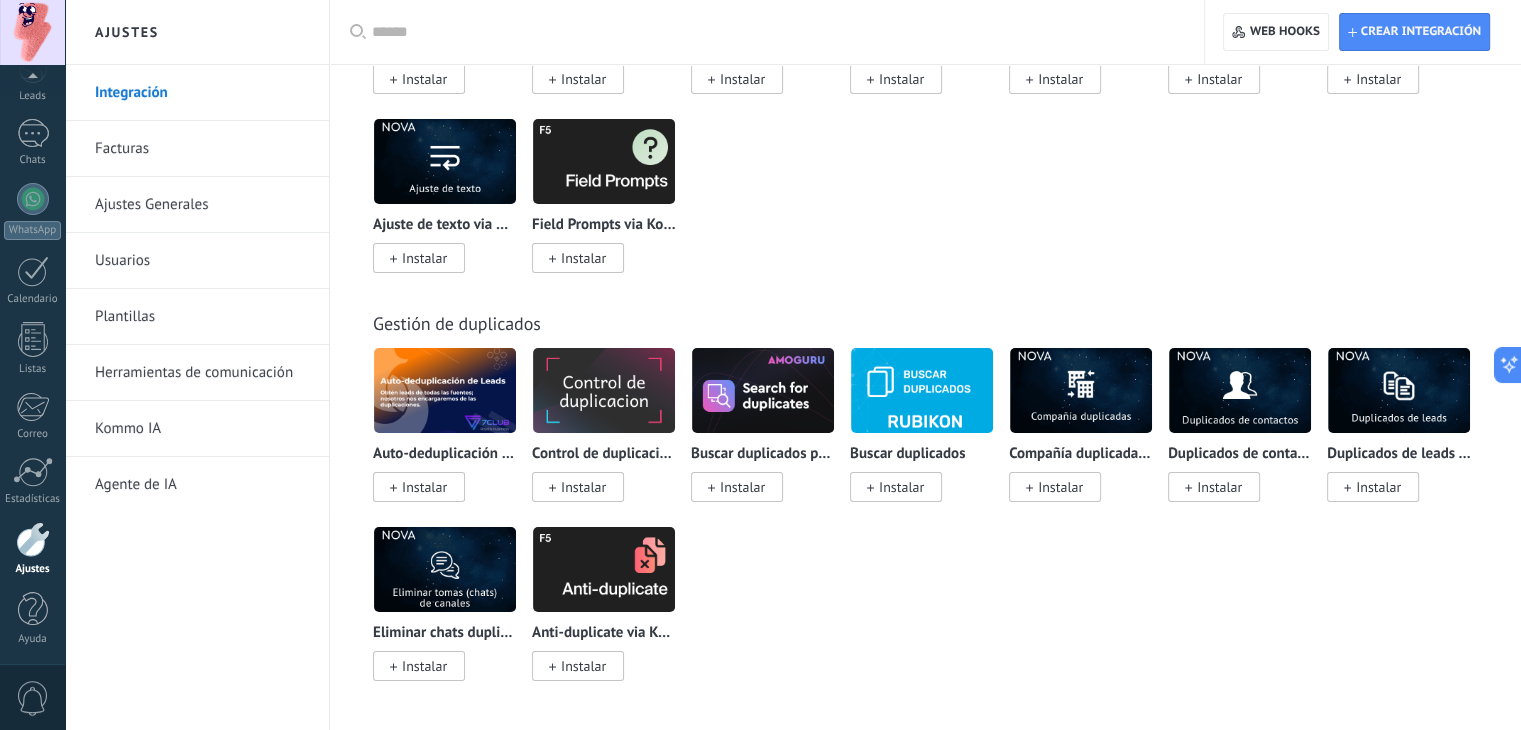 click on "[TIME_REFERENCE]" at bounding box center [936, 28] 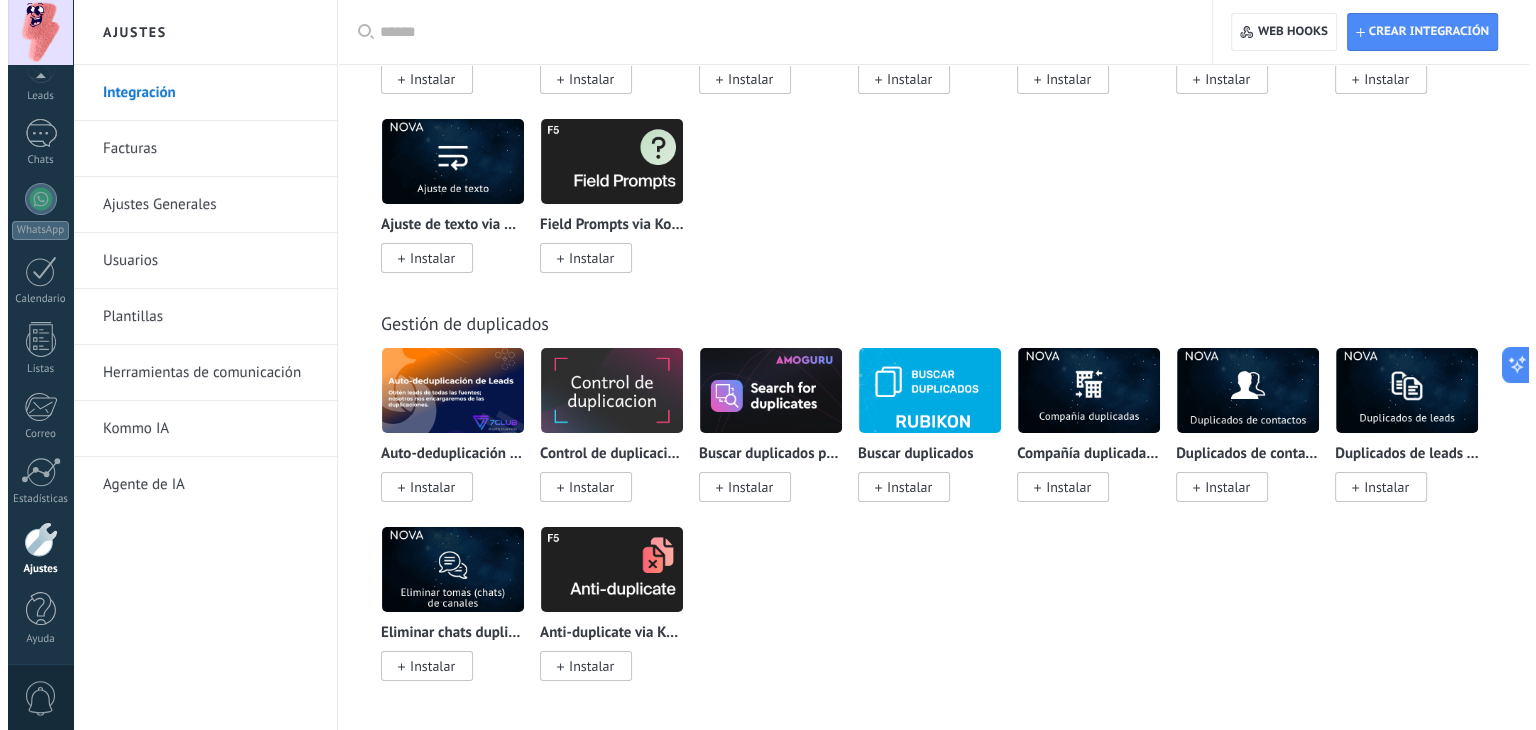 scroll, scrollTop: 3860, scrollLeft: 0, axis: vertical 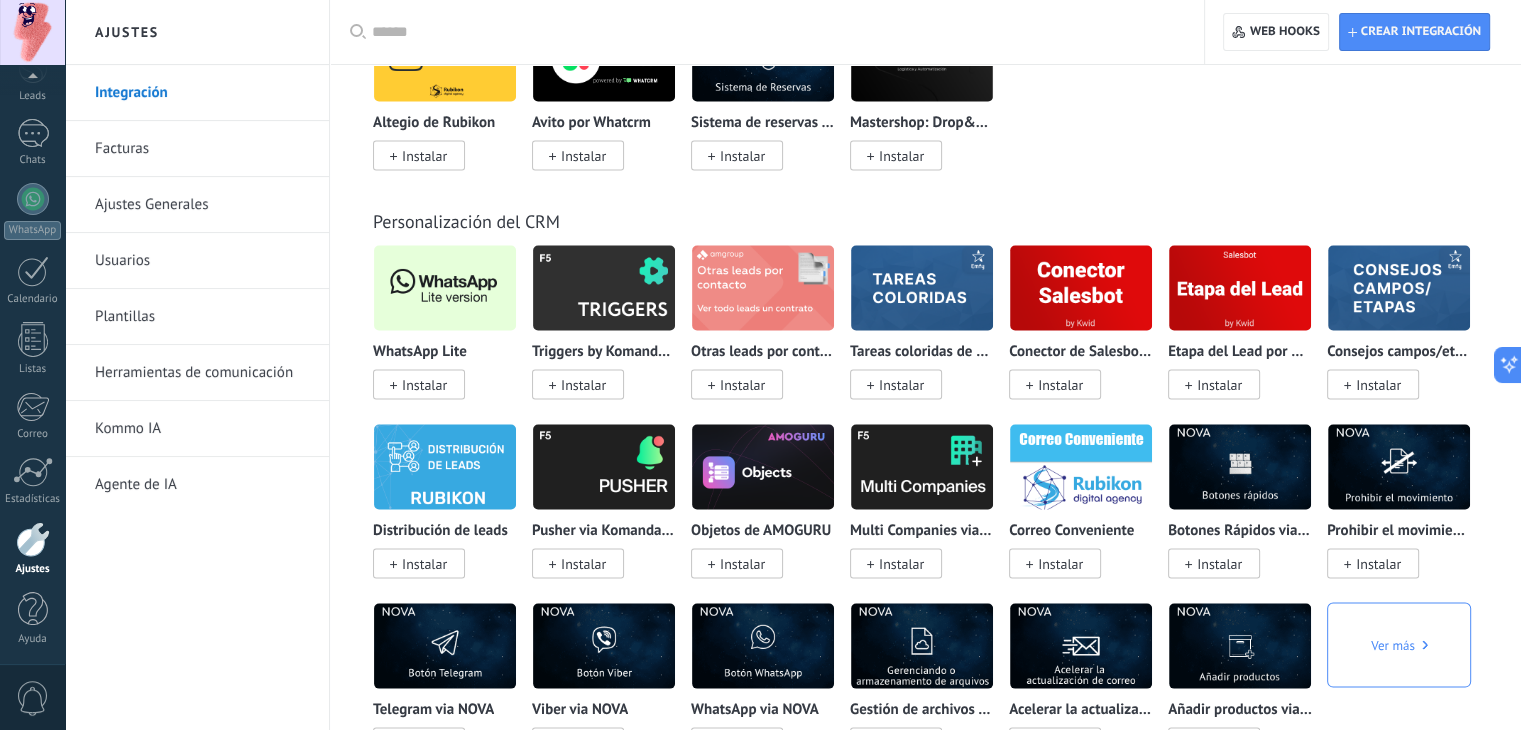 click on "Instalar" at bounding box center (424, 385) 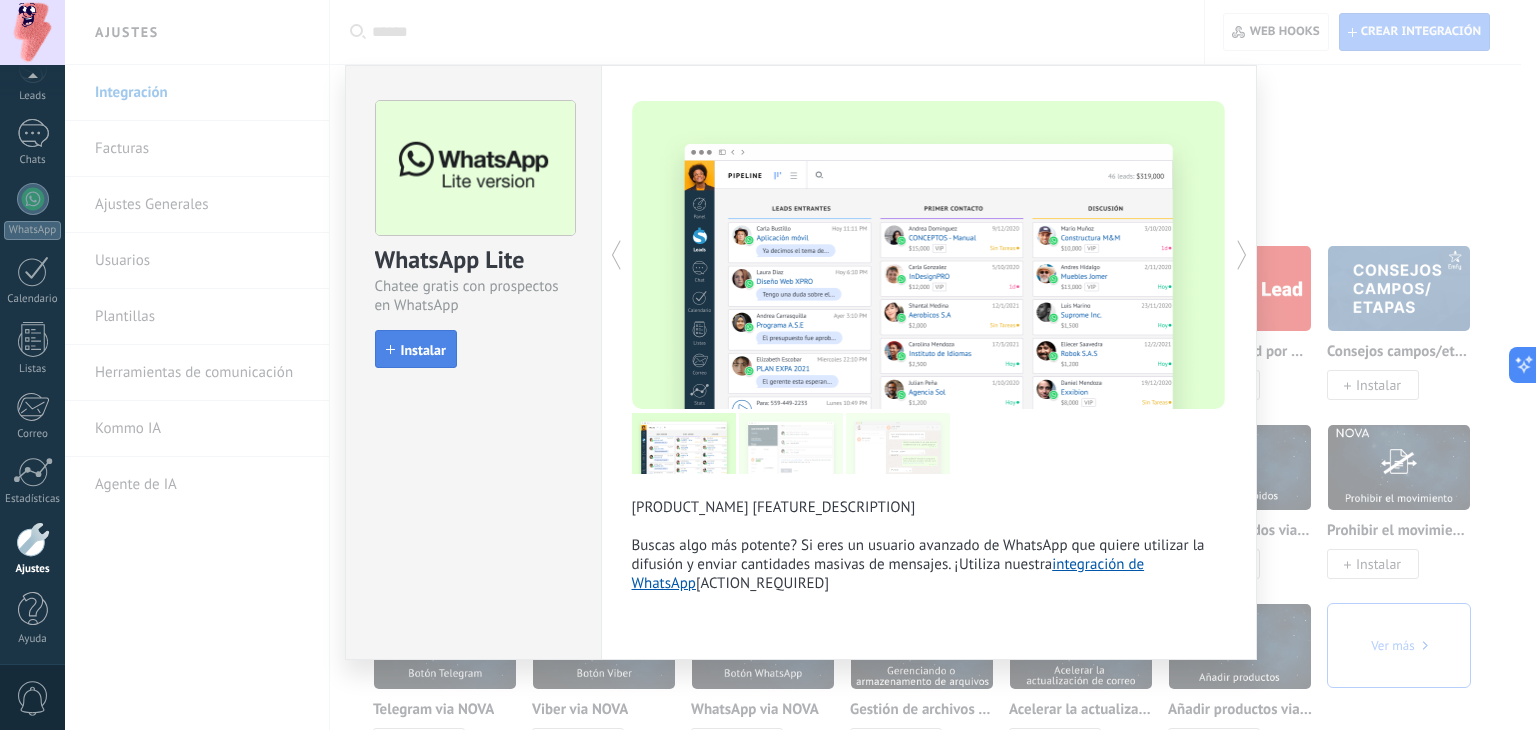 click on "Instalar" at bounding box center [423, 350] 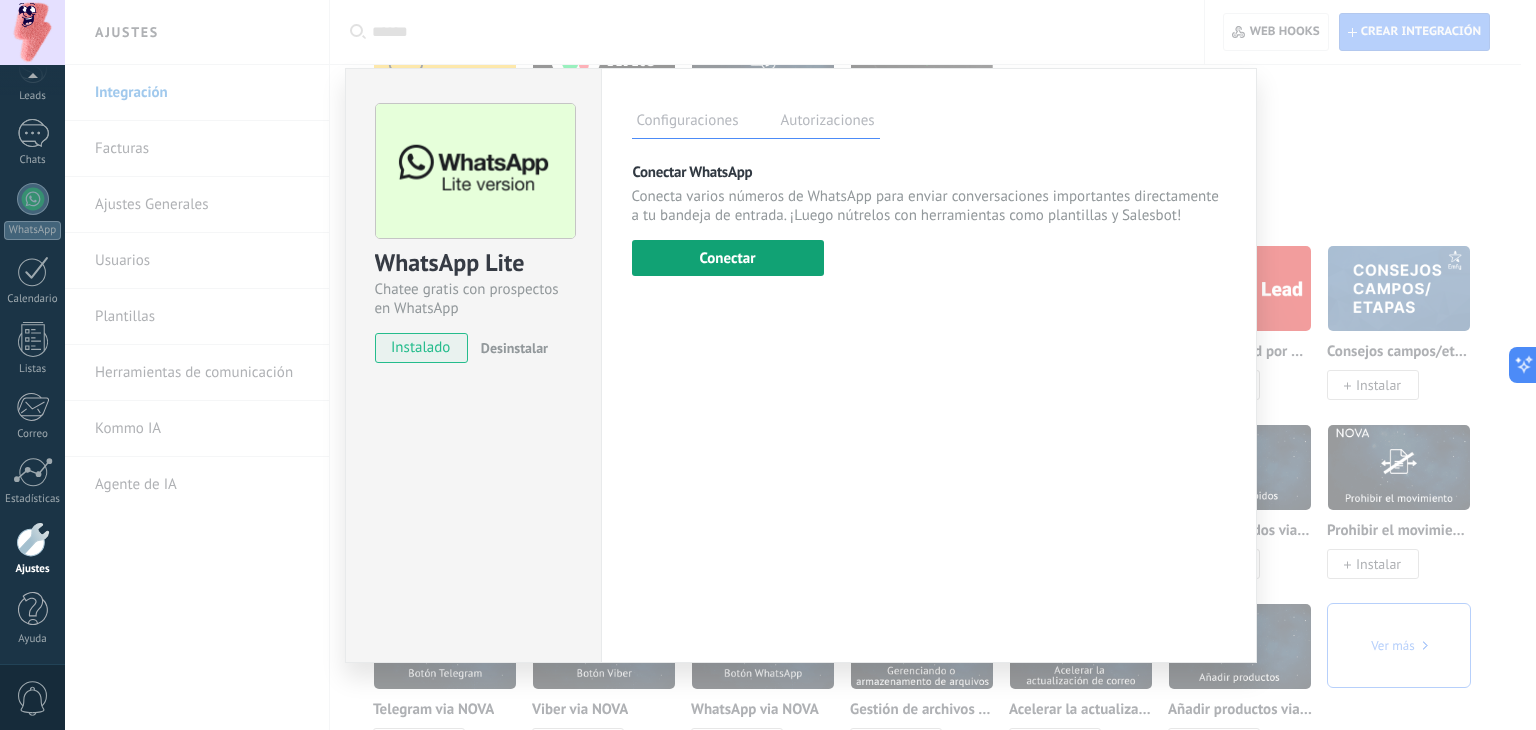 click on "Conectar" at bounding box center (728, 258) 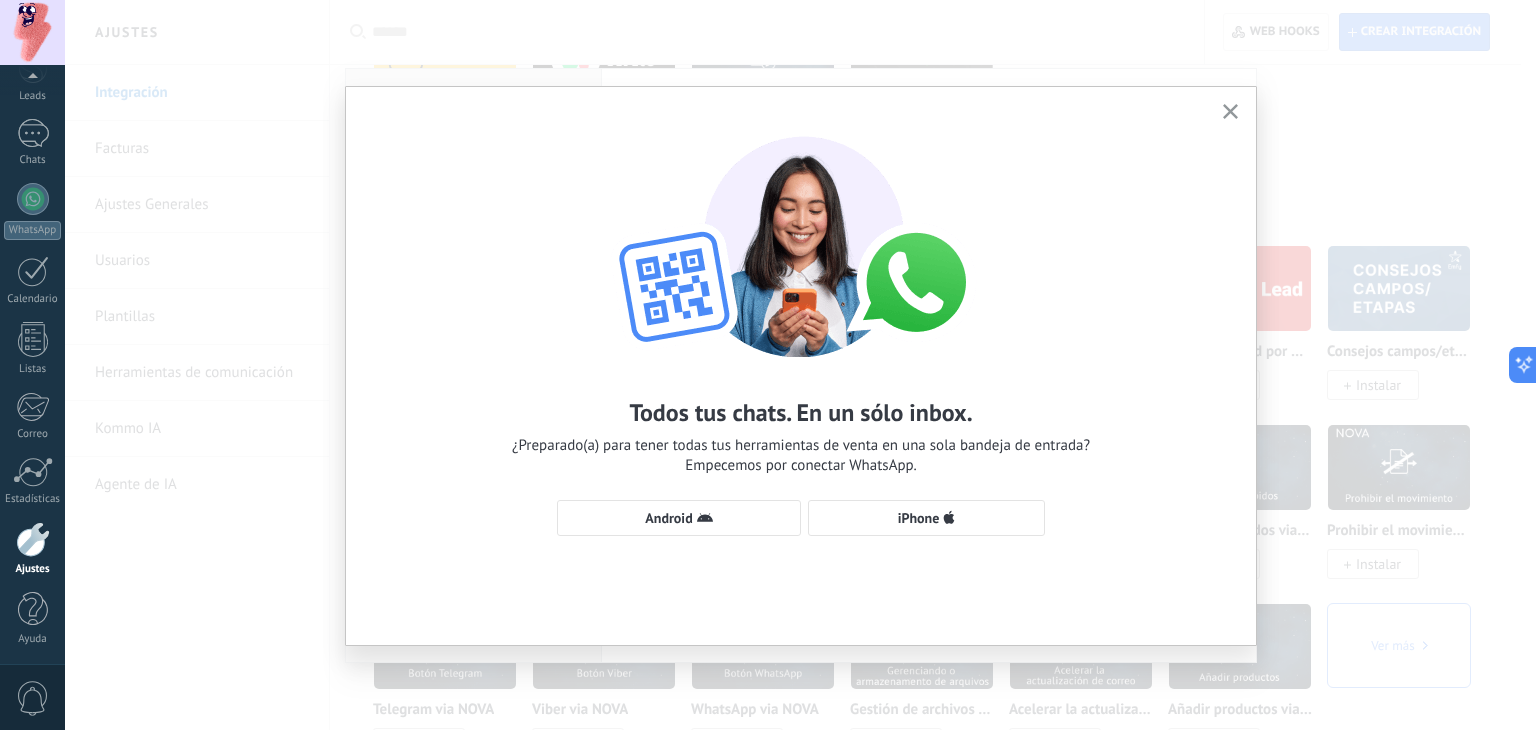 type 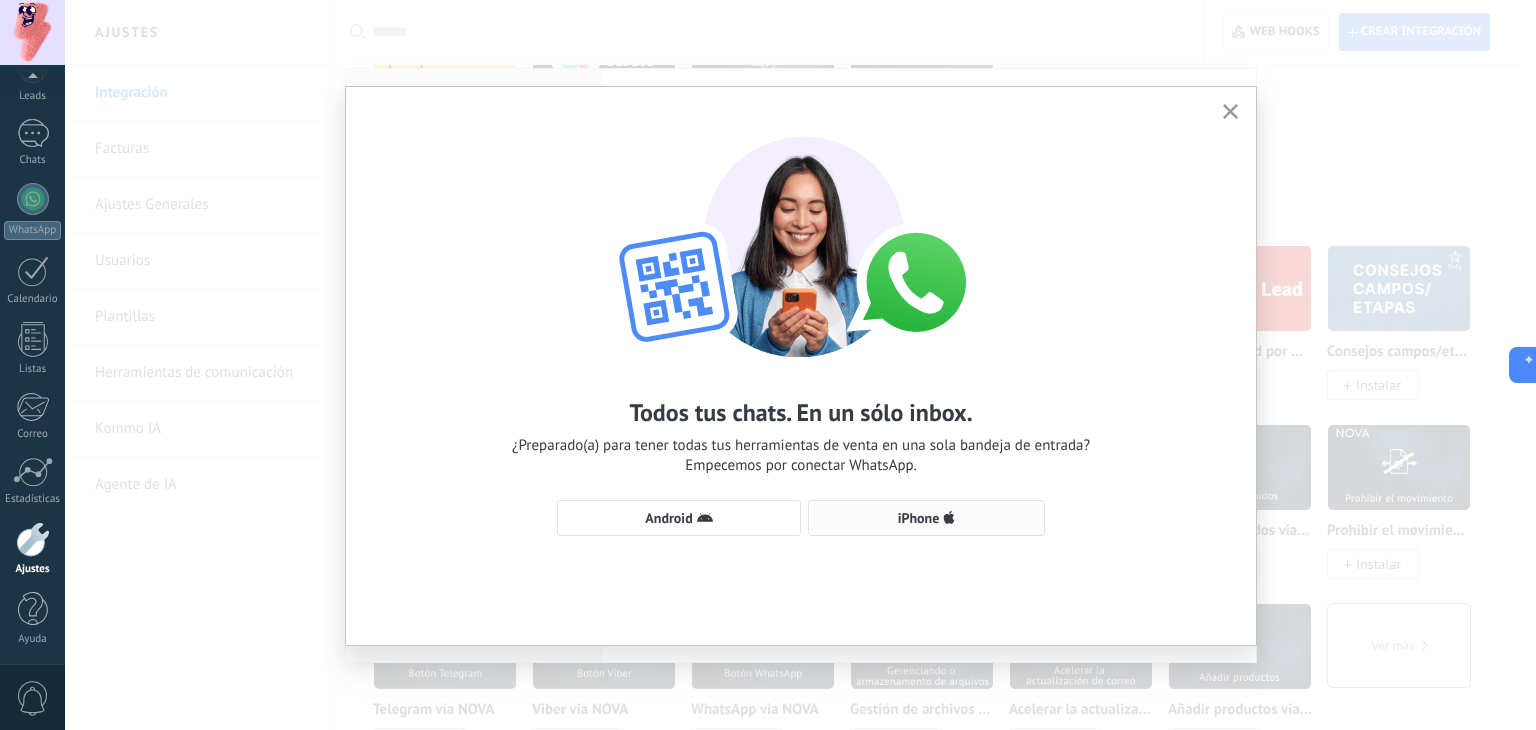 click on "iPhone" at bounding box center [919, 518] 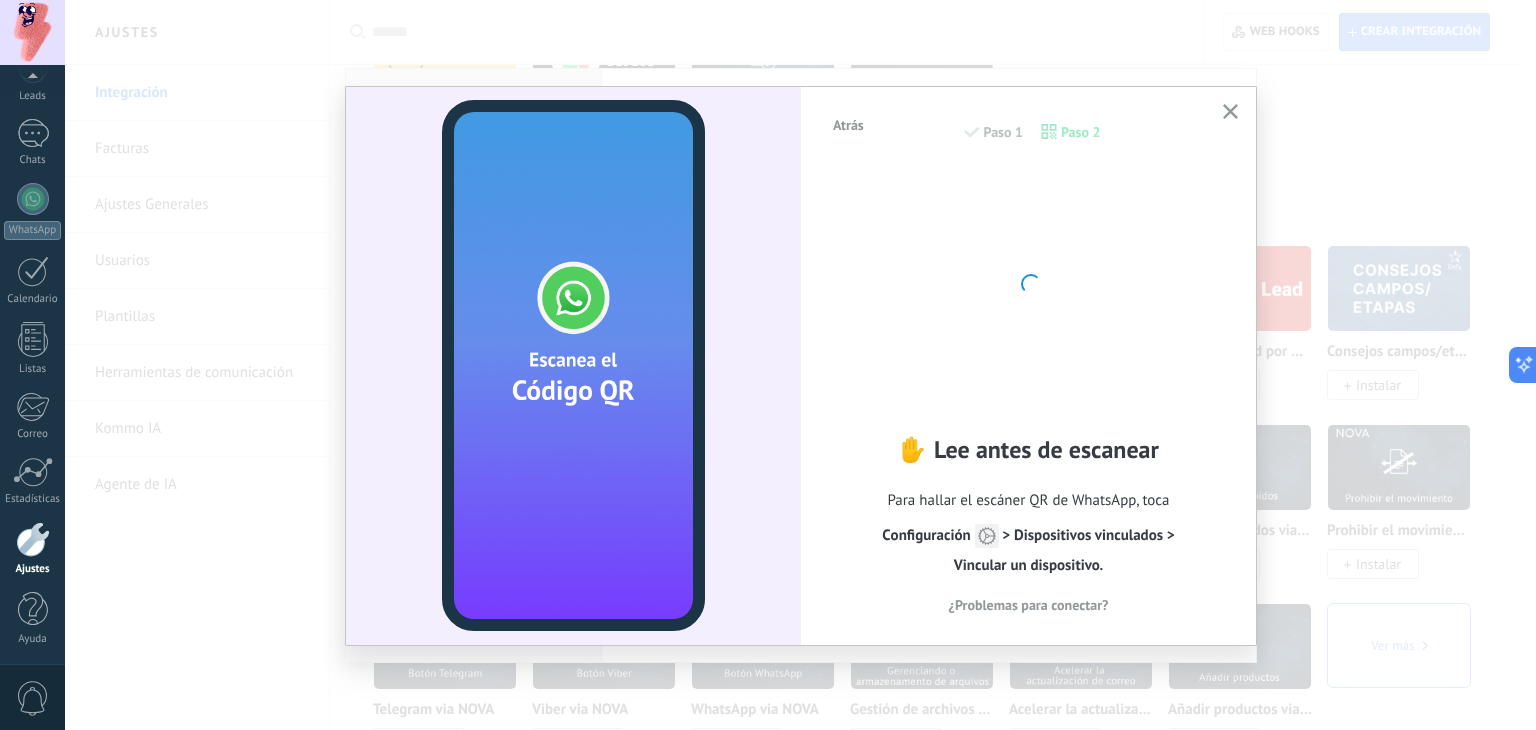 click at bounding box center [1230, 112] 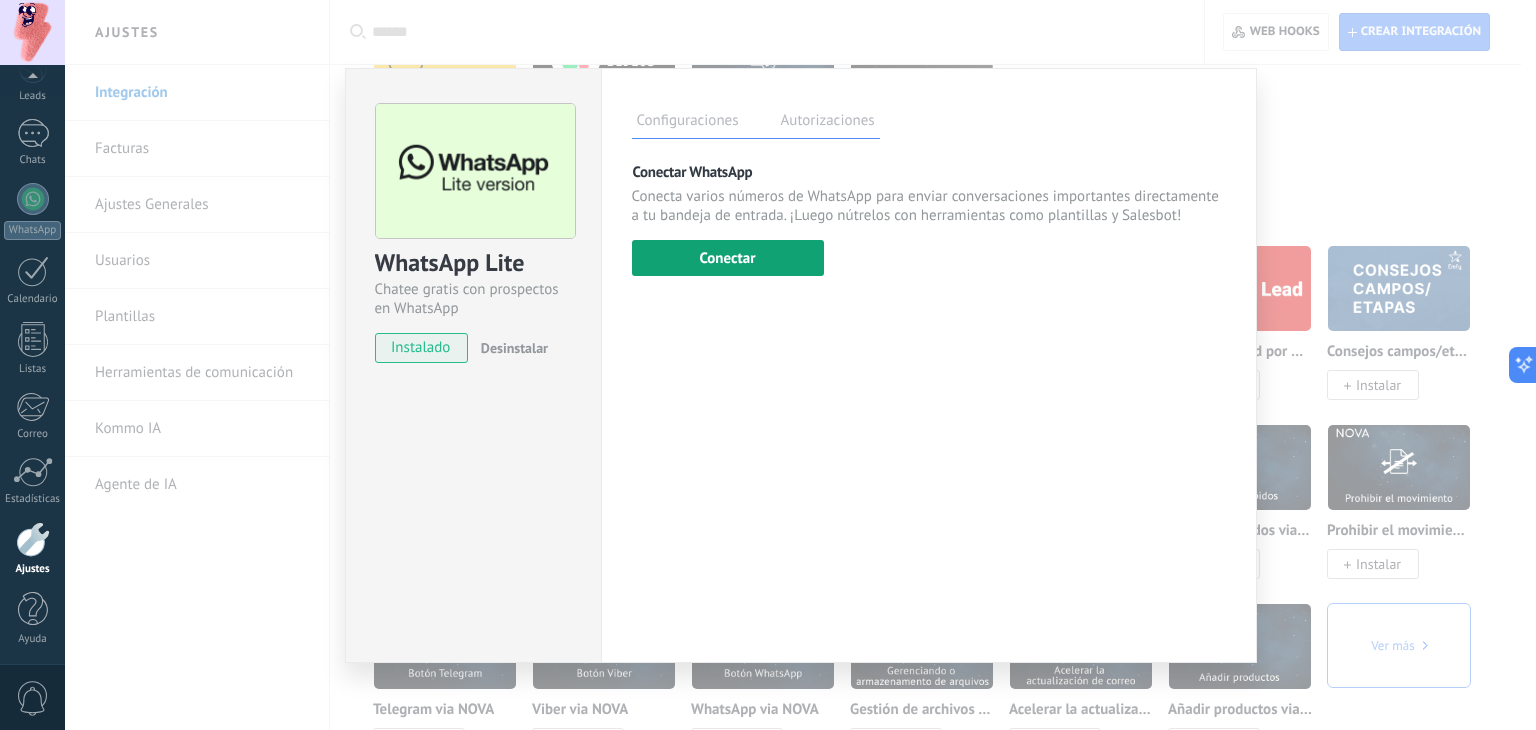 click on "Conectar" at bounding box center (728, 258) 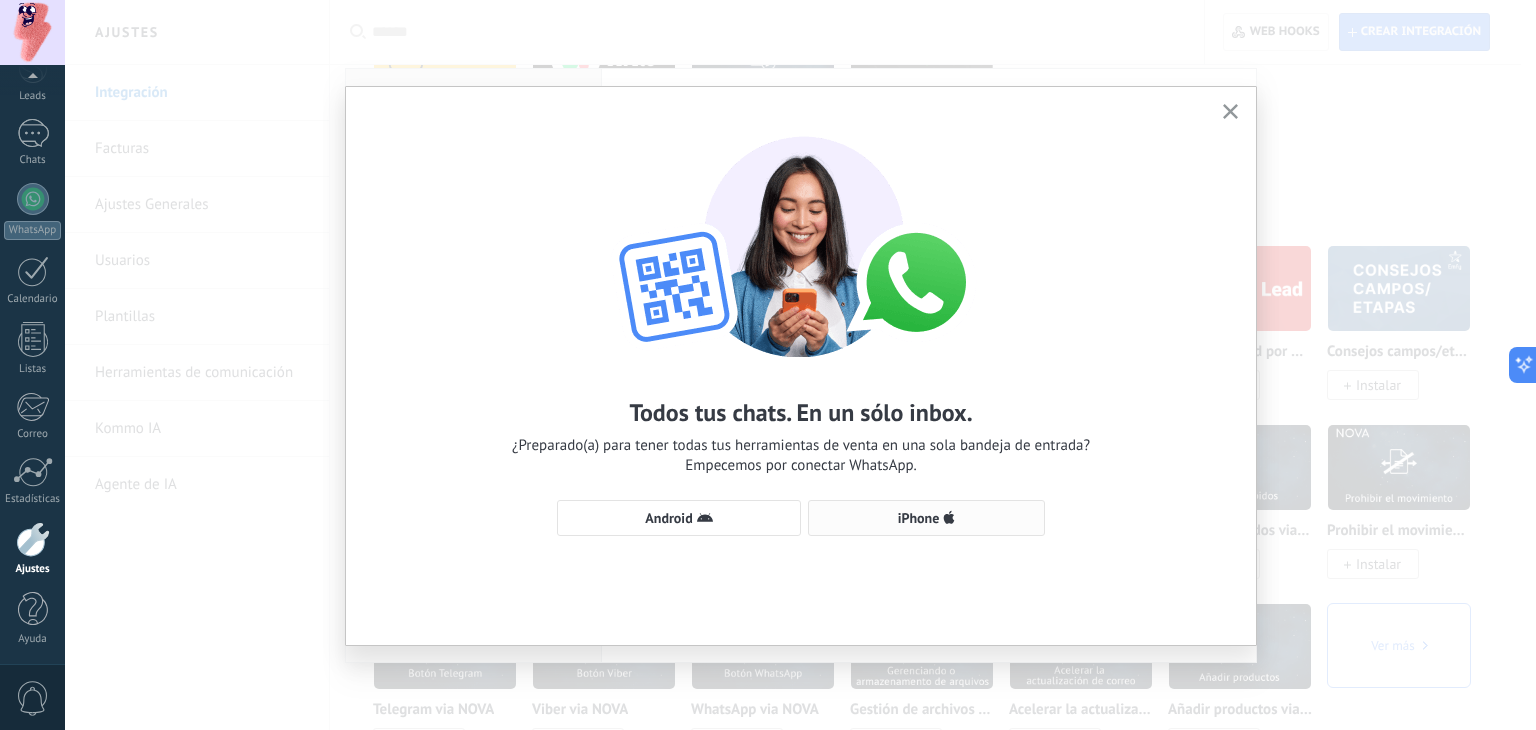 click on "iPhone" at bounding box center (919, 518) 